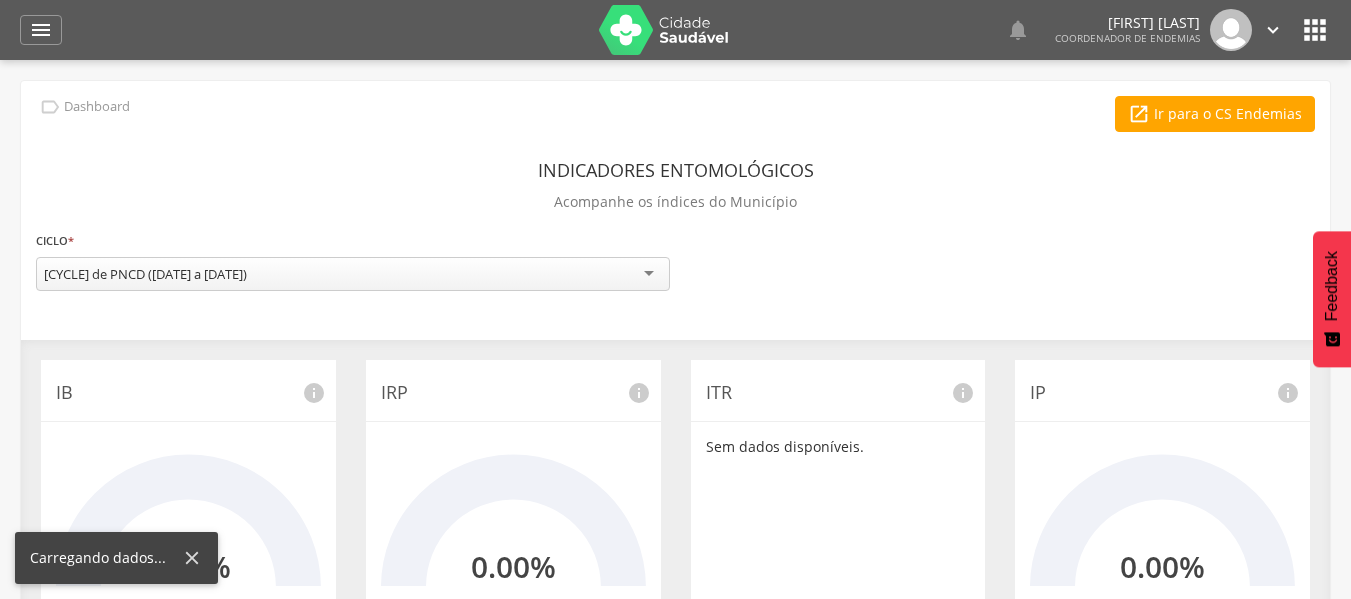 scroll, scrollTop: 0, scrollLeft: 0, axis: both 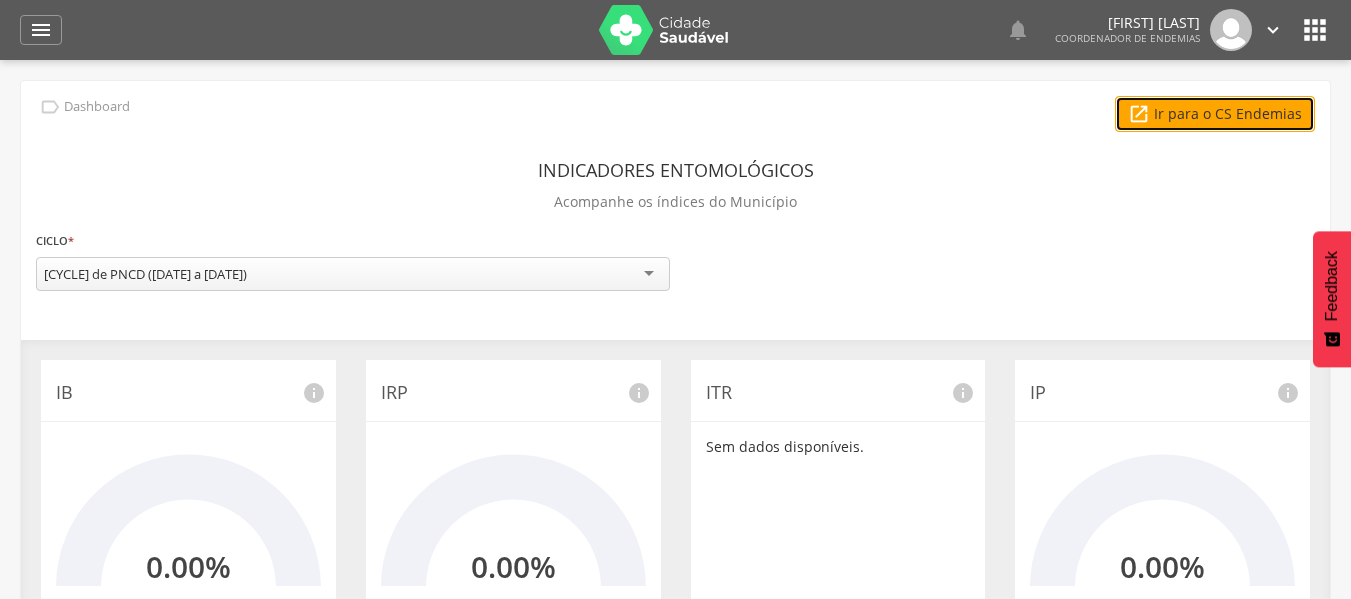 click on "
Ir para o CS Endemias" at bounding box center (1215, 114) 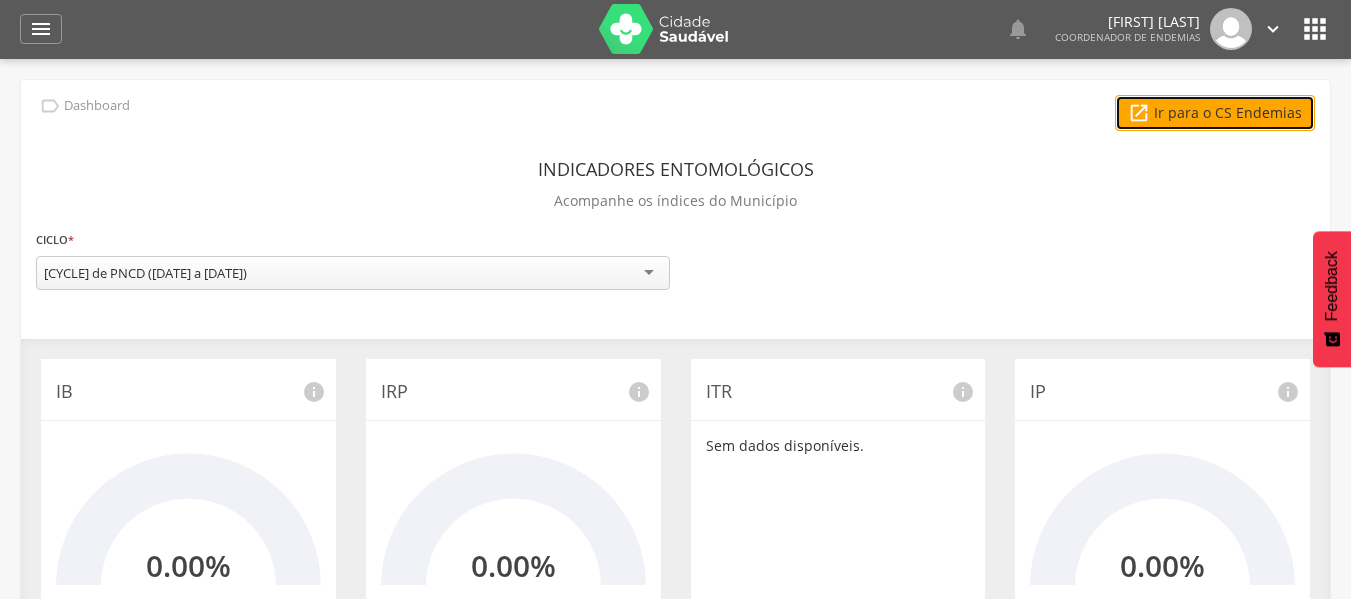 scroll, scrollTop: 0, scrollLeft: 0, axis: both 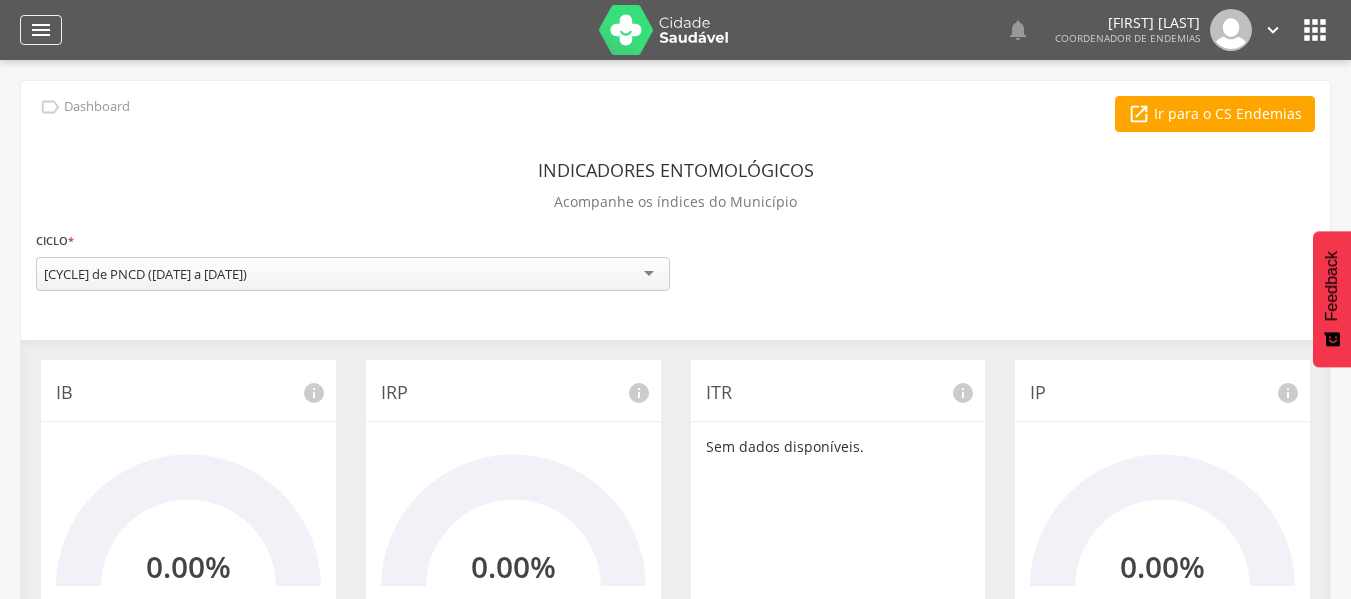 click on "" at bounding box center [41, 30] 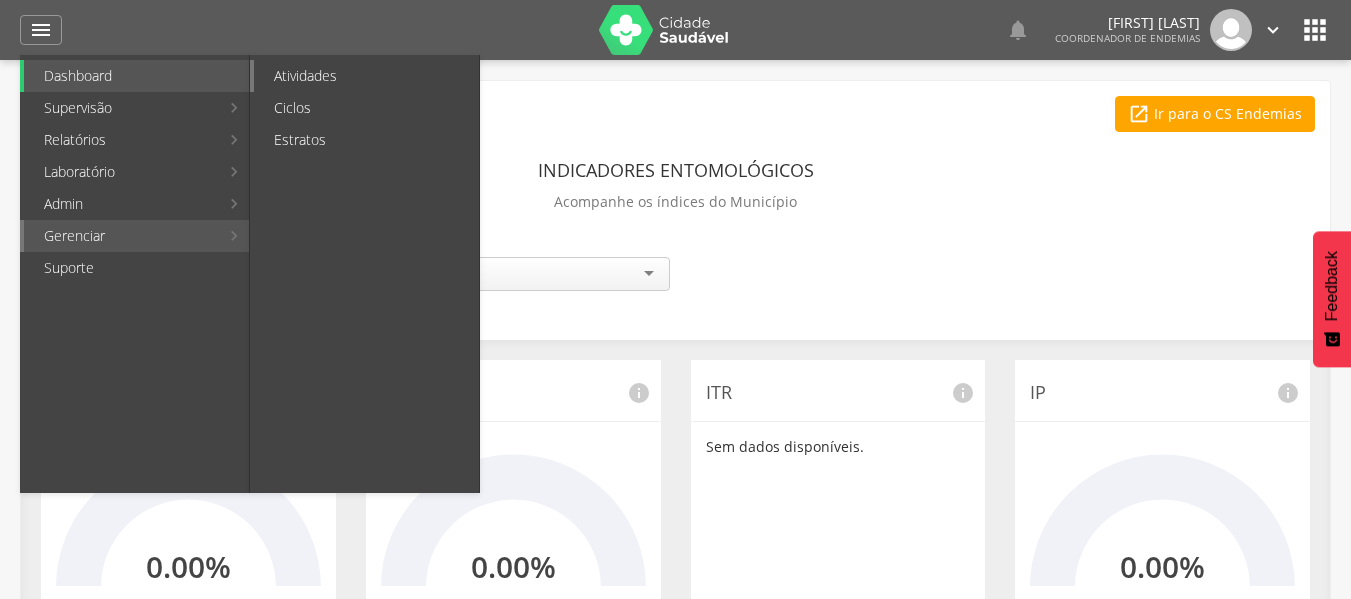 click on "Atividades" at bounding box center (366, 76) 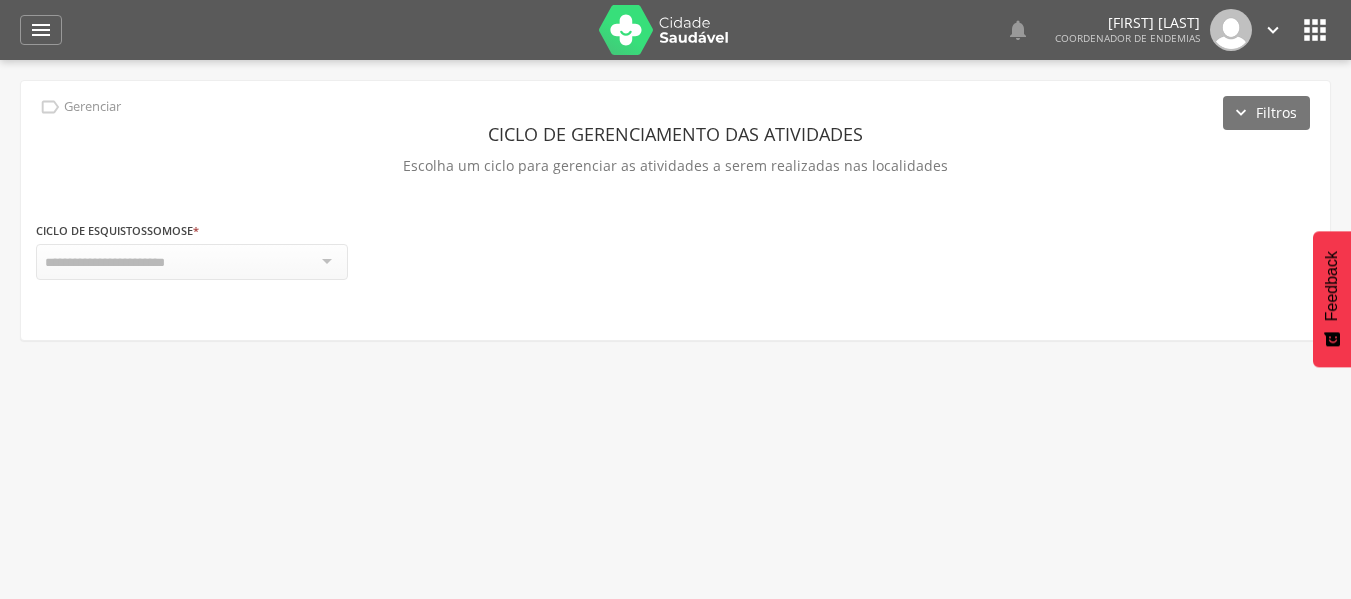 scroll, scrollTop: 60, scrollLeft: 0, axis: vertical 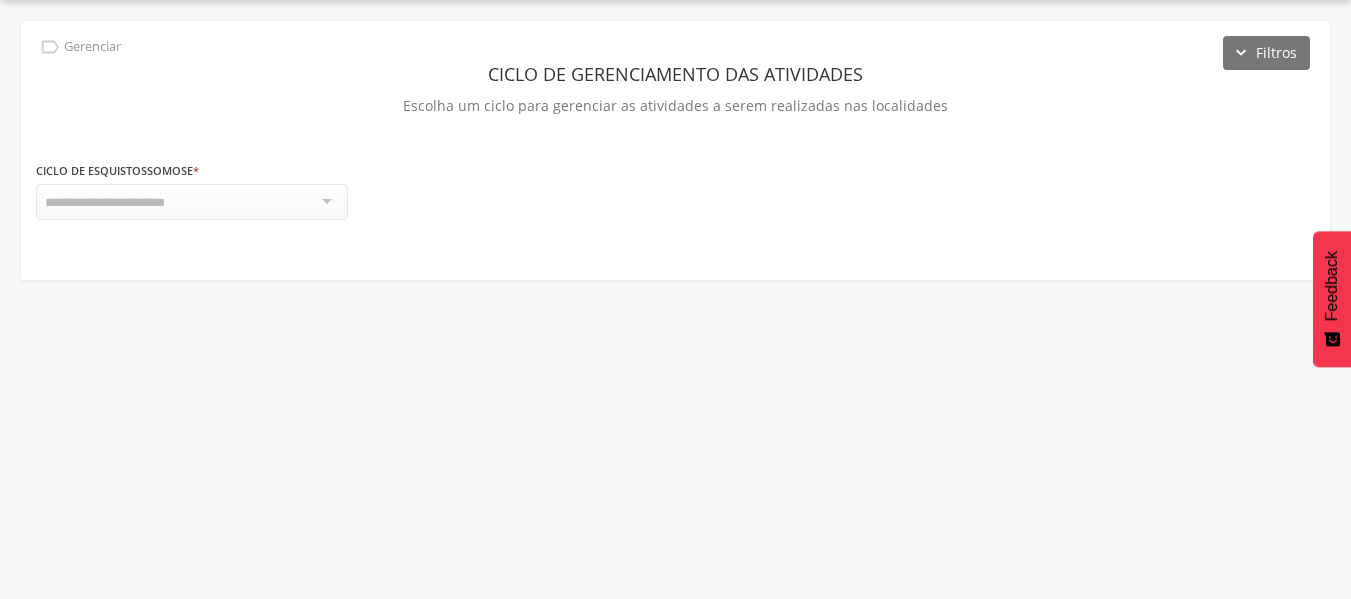 drag, startPoint x: 231, startPoint y: 220, endPoint x: 226, endPoint y: 210, distance: 11.18034 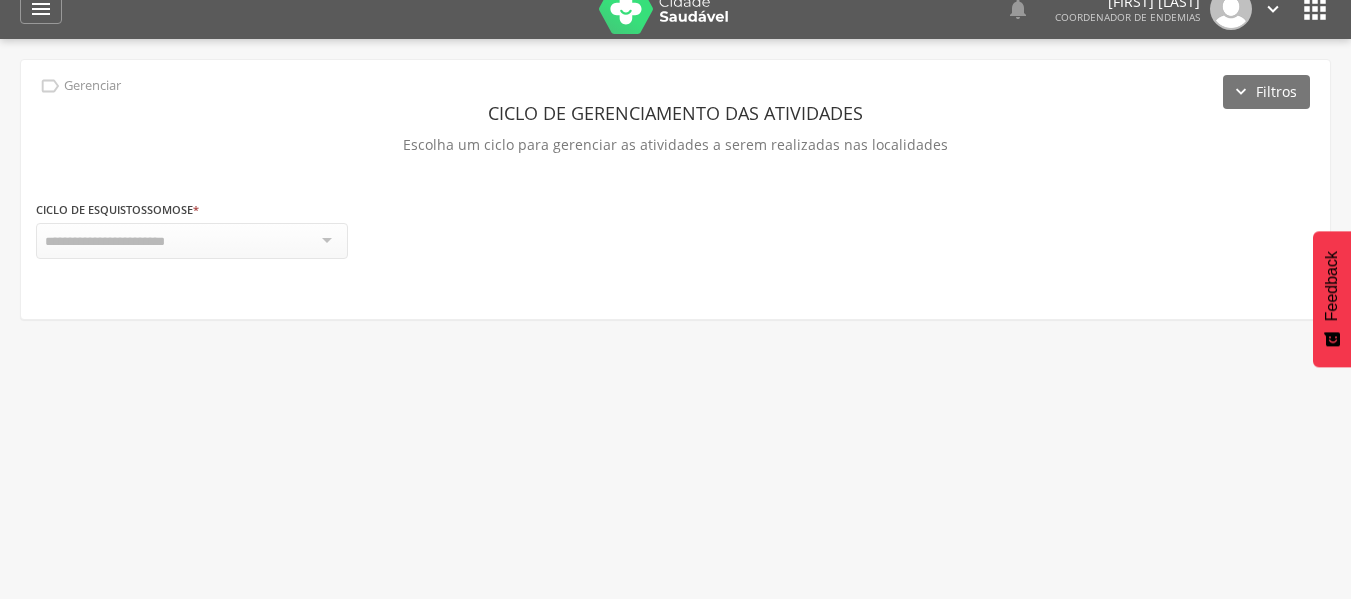 scroll, scrollTop: 0, scrollLeft: 0, axis: both 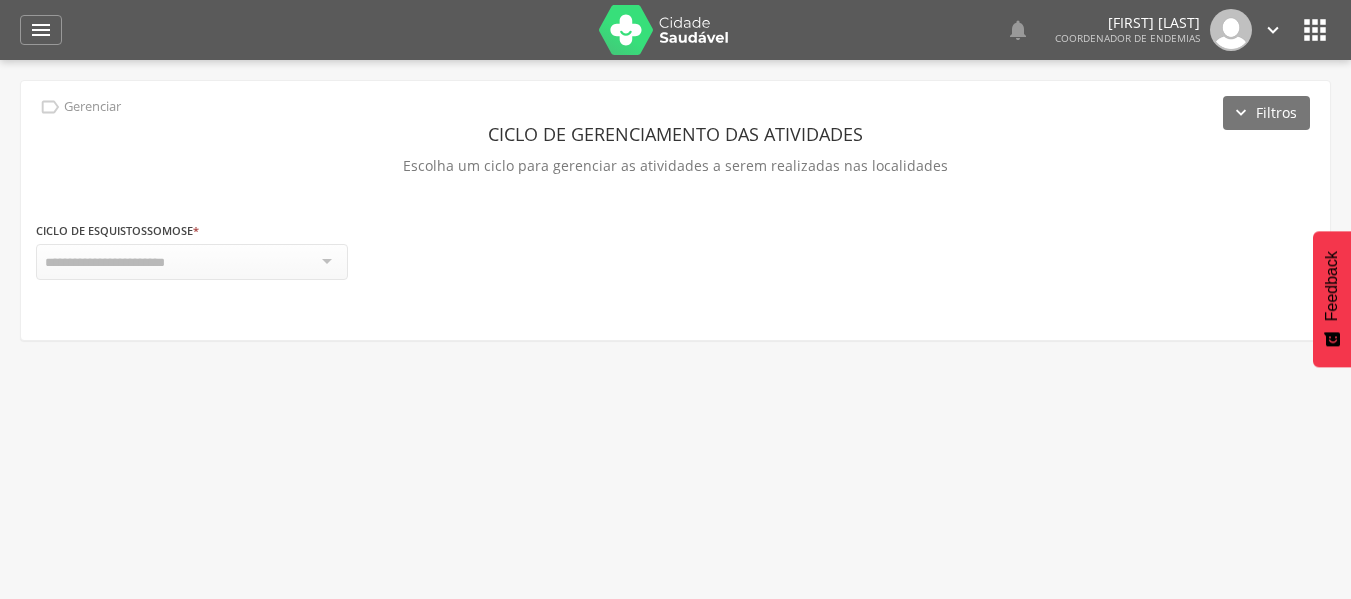 click on "[TEXT]" at bounding box center [675, 30] 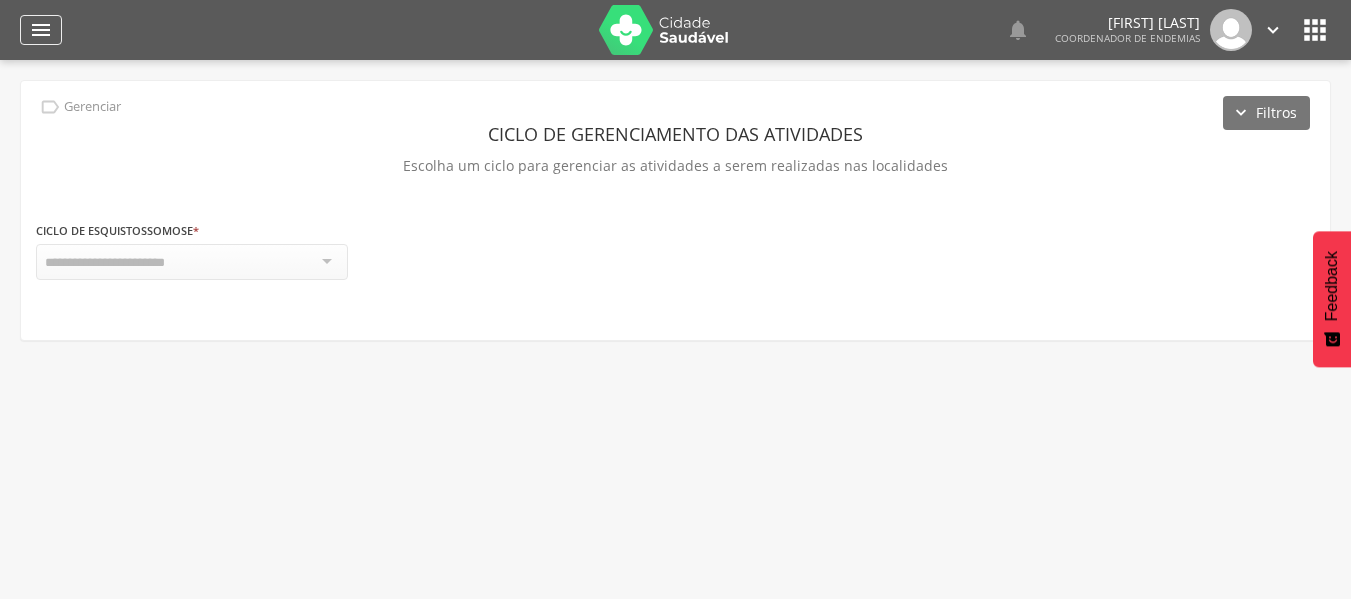 click on "" at bounding box center [41, 30] 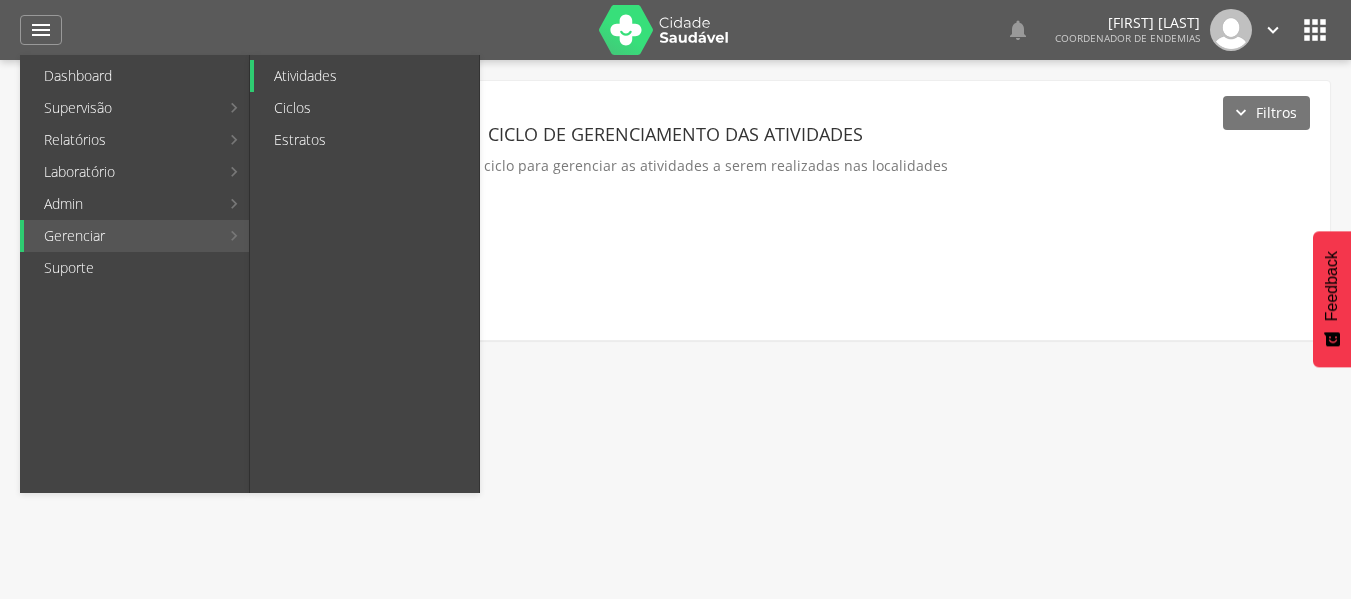 click on "Atividades" at bounding box center (366, 76) 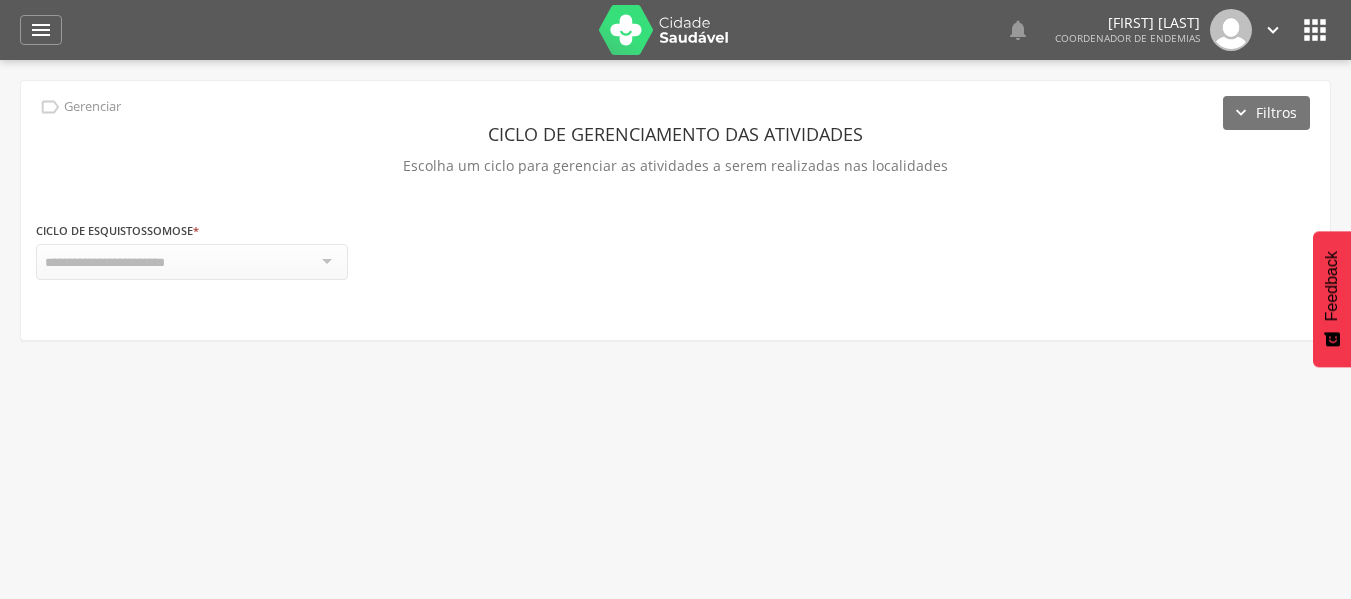 click on "" at bounding box center [50, 107] 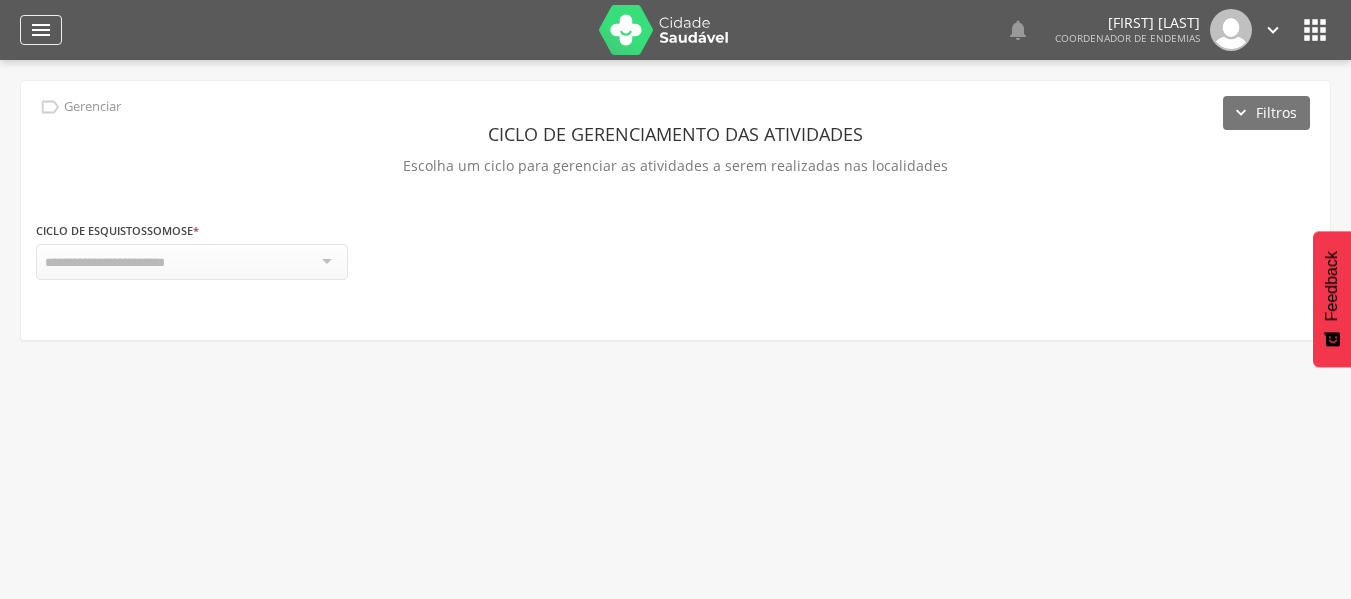 click on "" at bounding box center (41, 30) 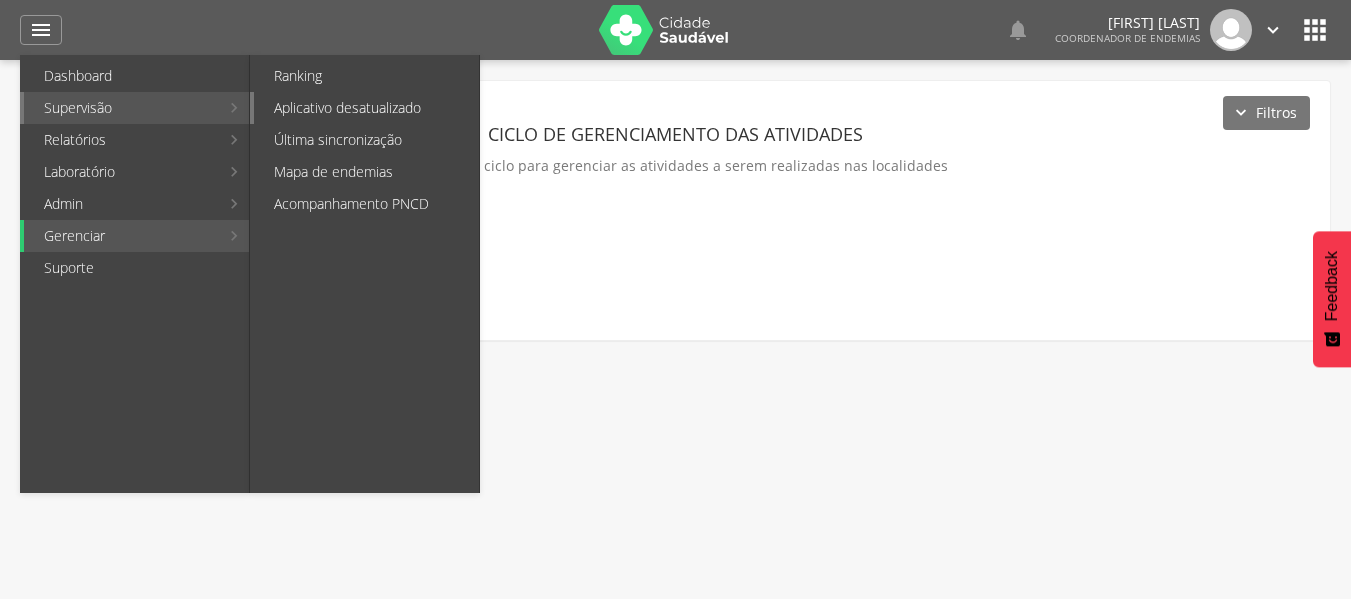 click on "Aplicativo desatualizado" at bounding box center (366, 108) 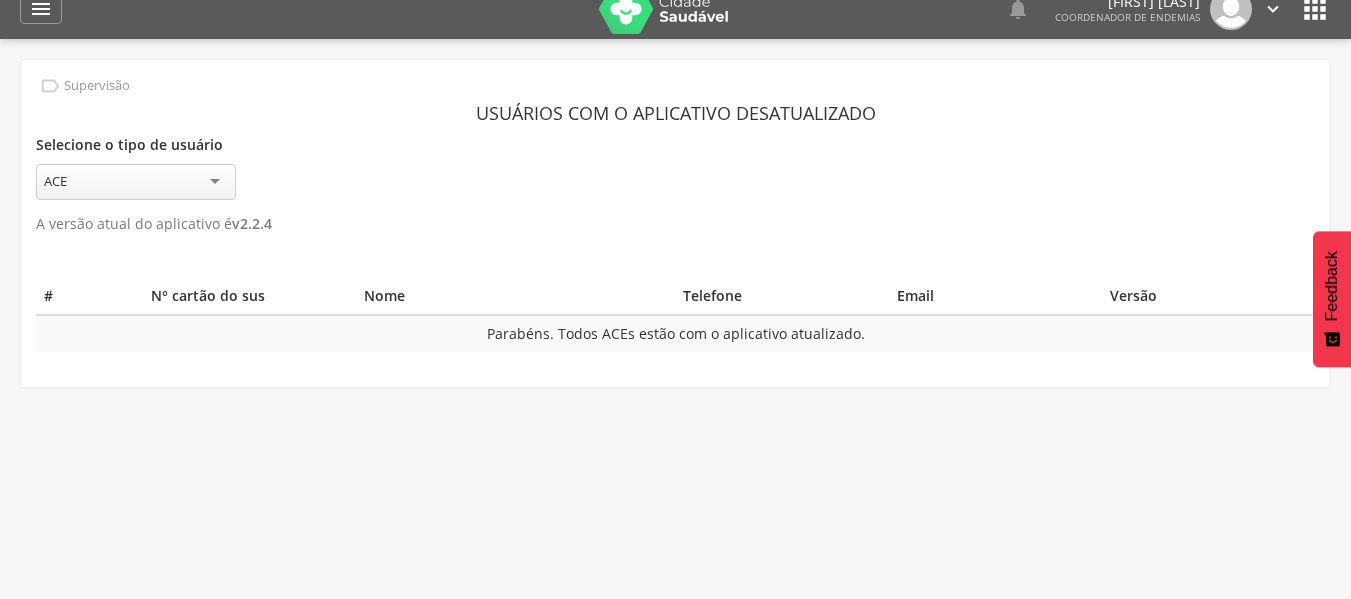 scroll, scrollTop: 0, scrollLeft: 0, axis: both 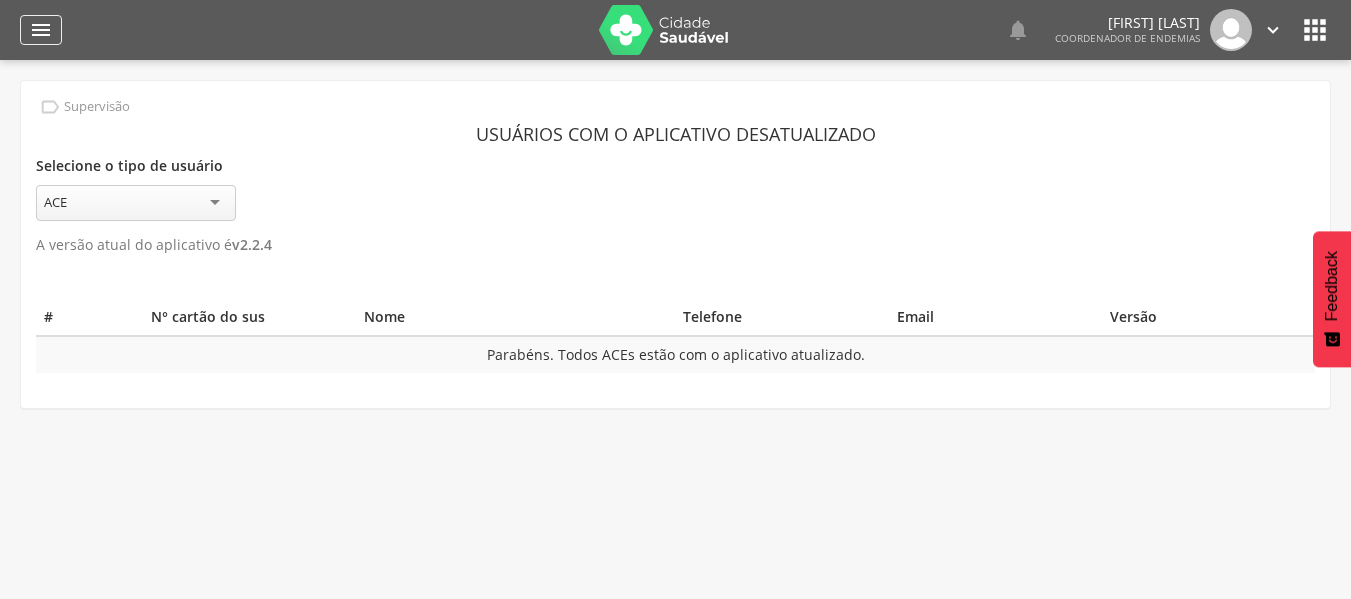 click on "" at bounding box center (41, 30) 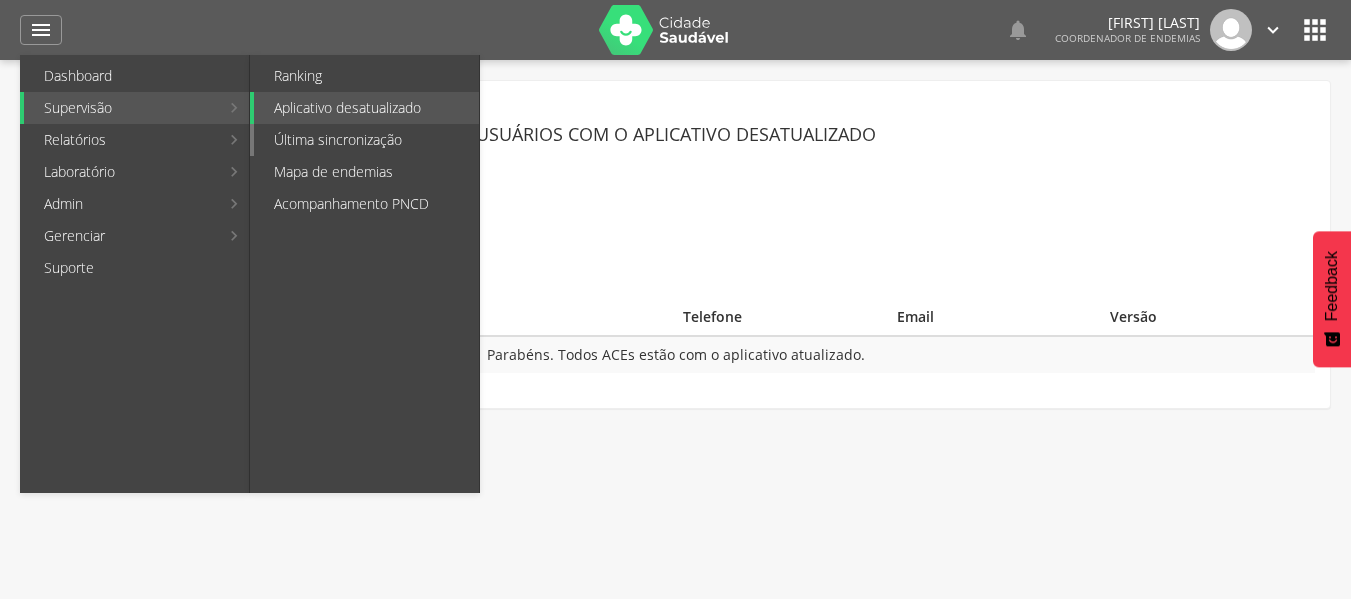 click on "Última sincronização" at bounding box center [366, 140] 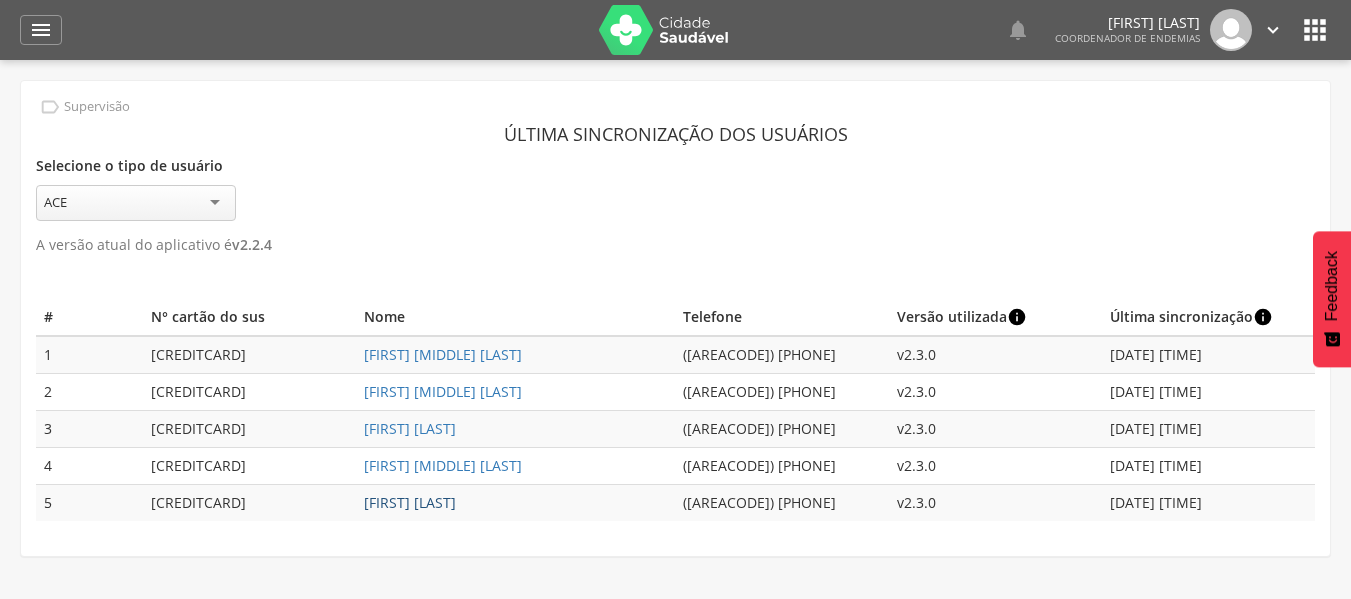 click on "[FIRST] [LAST]" at bounding box center [410, 502] 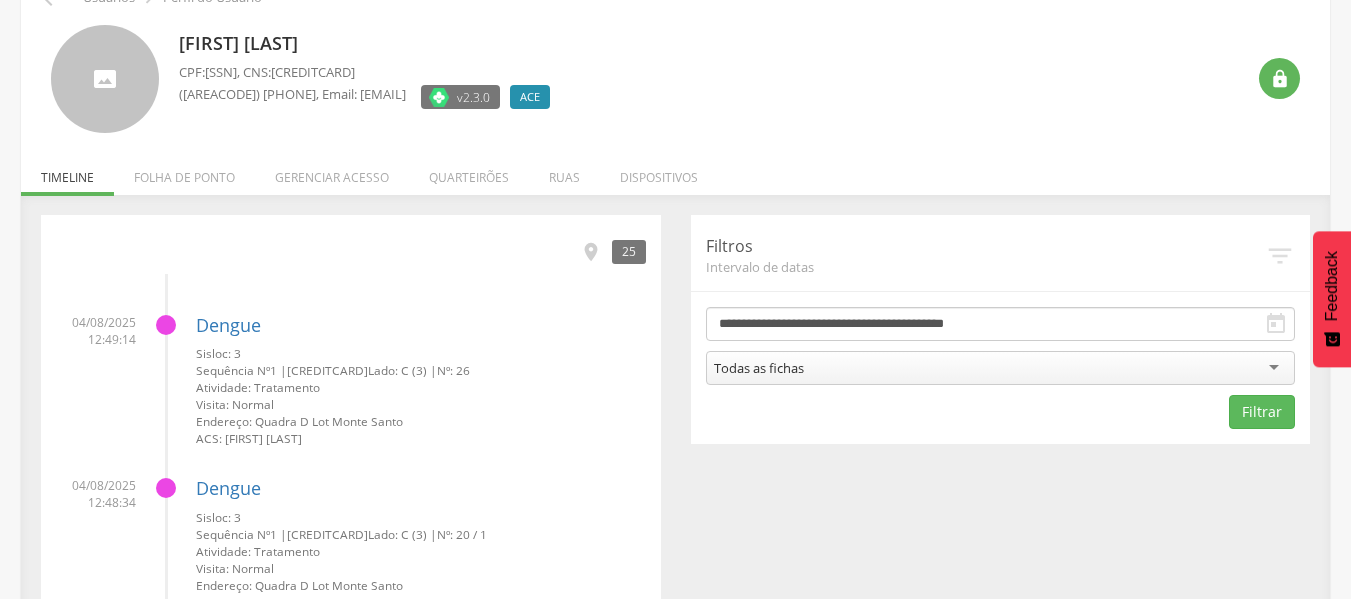 scroll, scrollTop: 0, scrollLeft: 0, axis: both 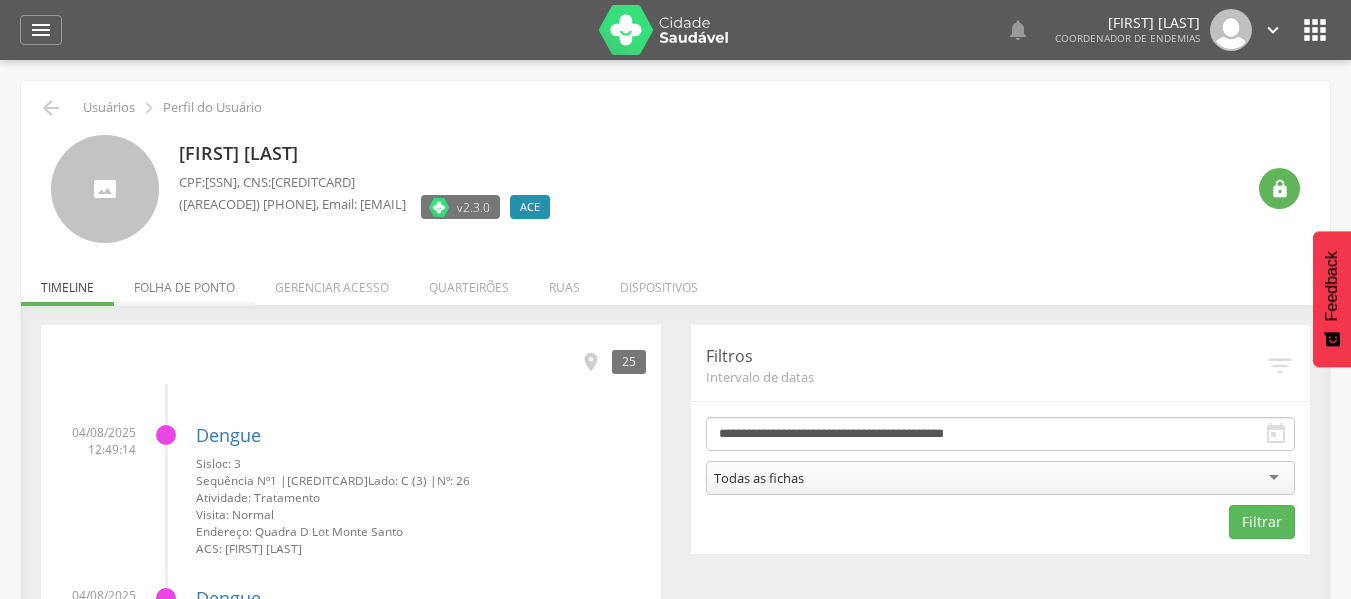 click on "Folha de ponto" at bounding box center (184, 282) 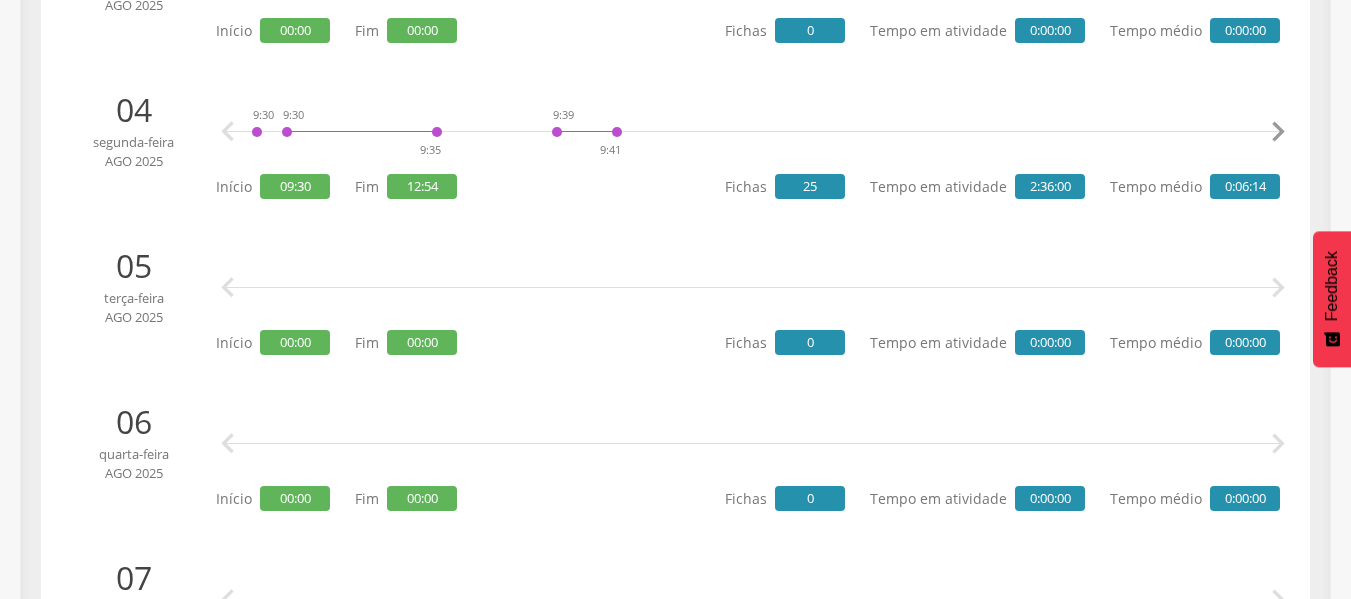 scroll, scrollTop: 800, scrollLeft: 0, axis: vertical 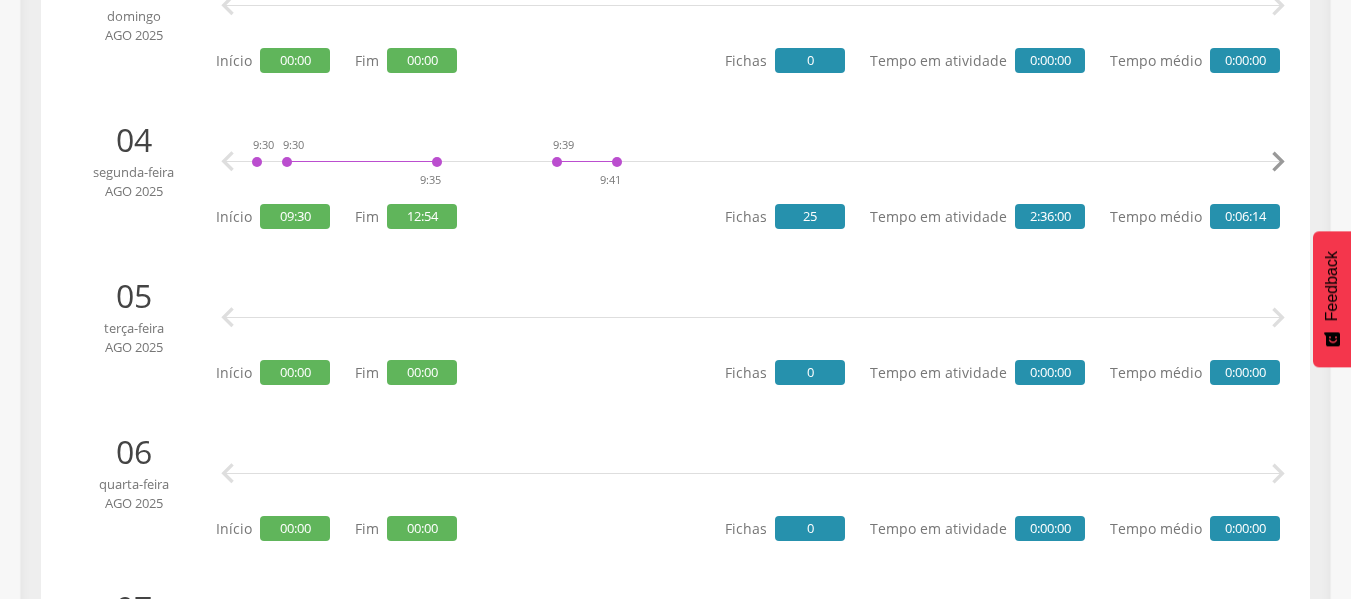 click on "" at bounding box center (1278, 162) 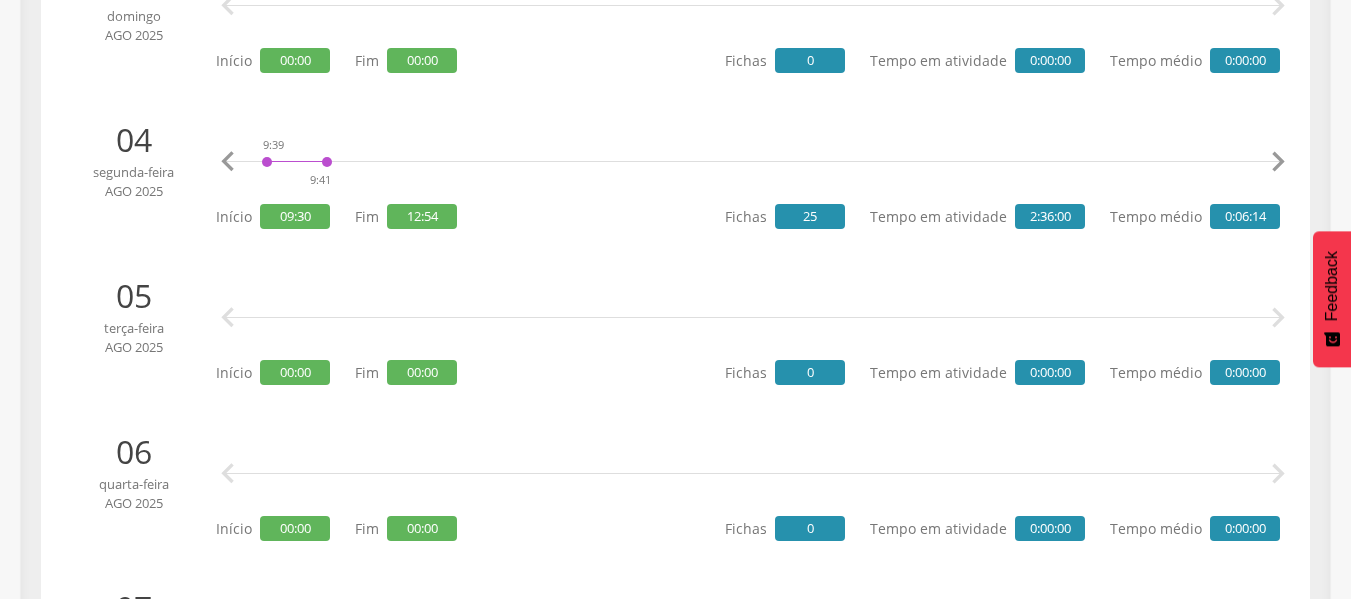 scroll, scrollTop: 0, scrollLeft: 335, axis: horizontal 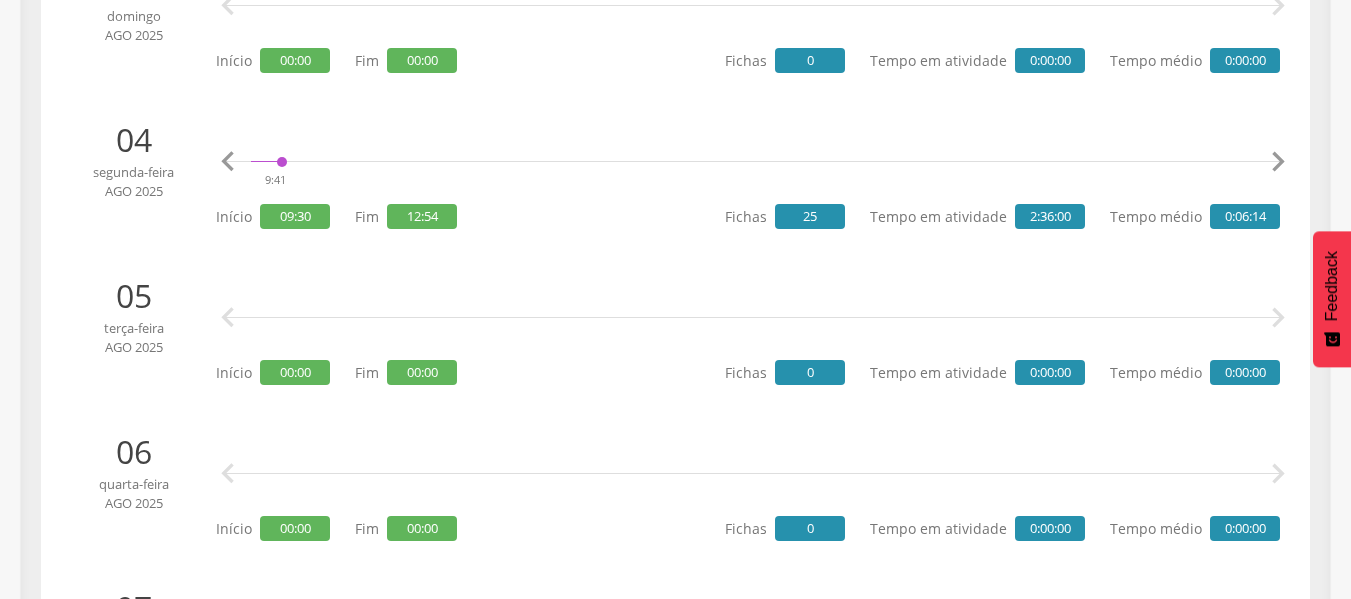 click on "" at bounding box center [228, 162] 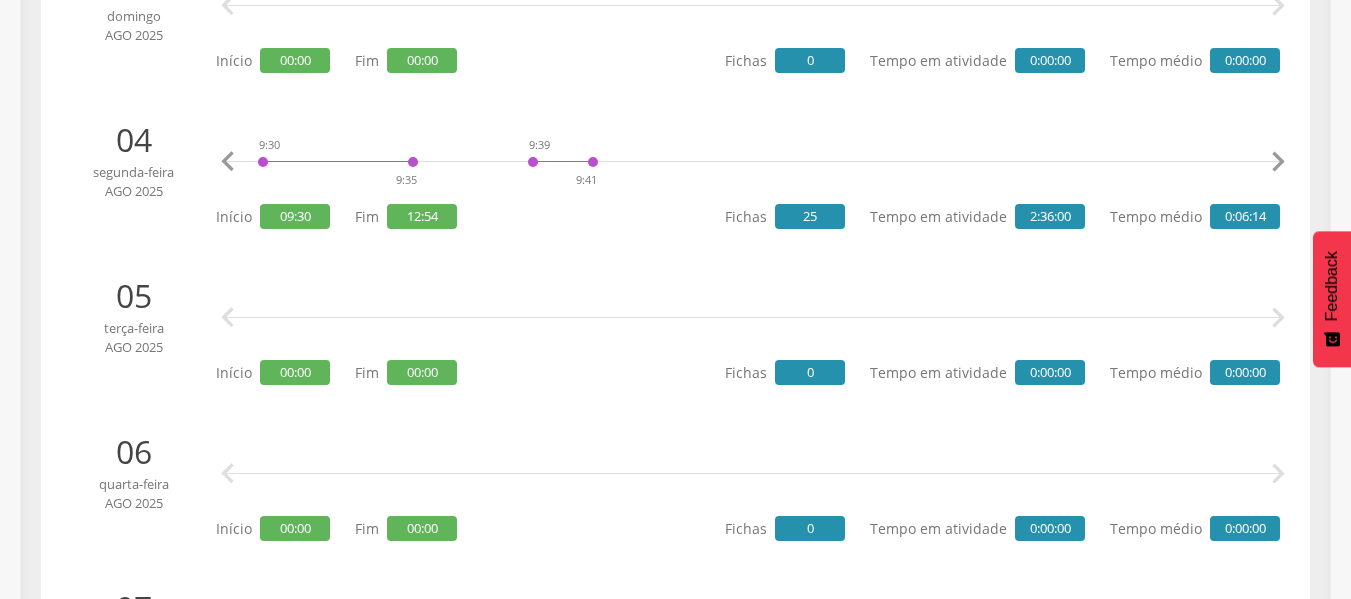 scroll, scrollTop: 0, scrollLeft: 0, axis: both 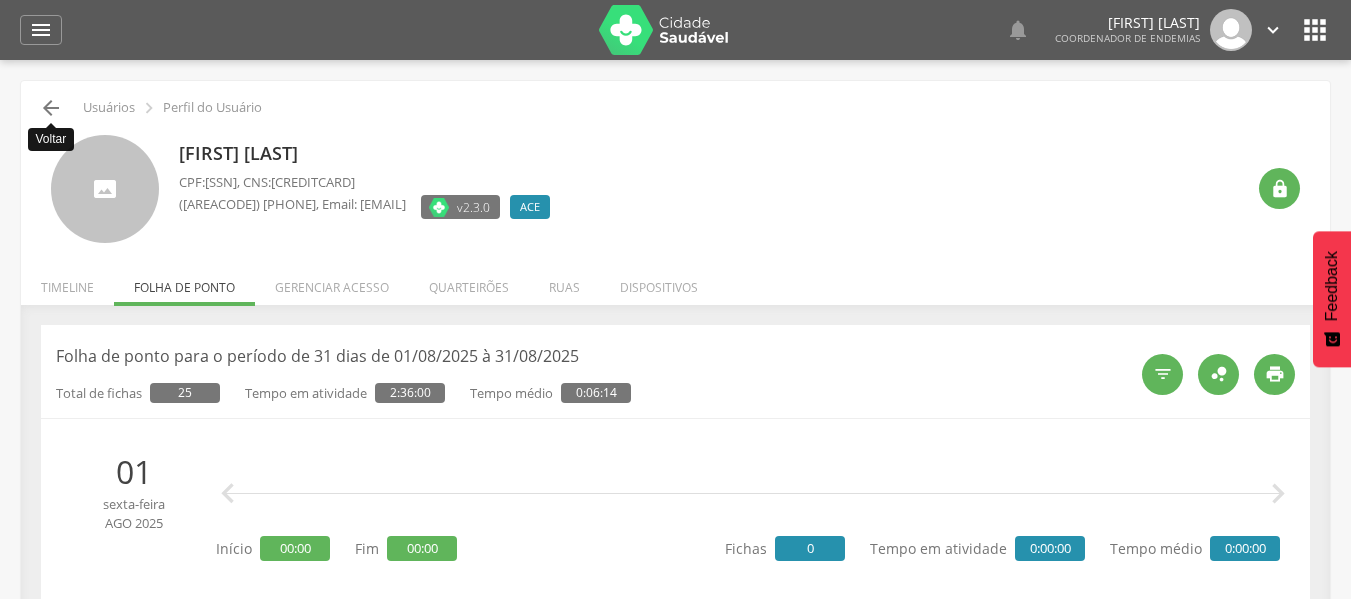 click on "" at bounding box center [51, 108] 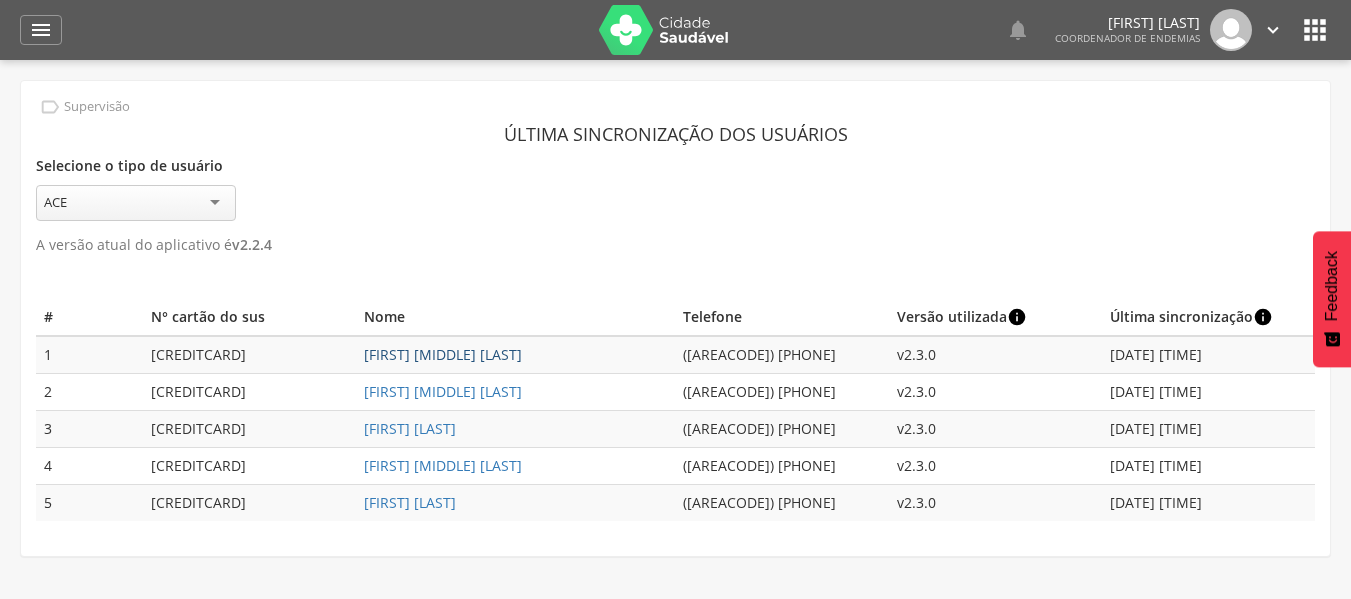 click on "[FIRST] [MIDDLE] [LAST]" at bounding box center (443, 354) 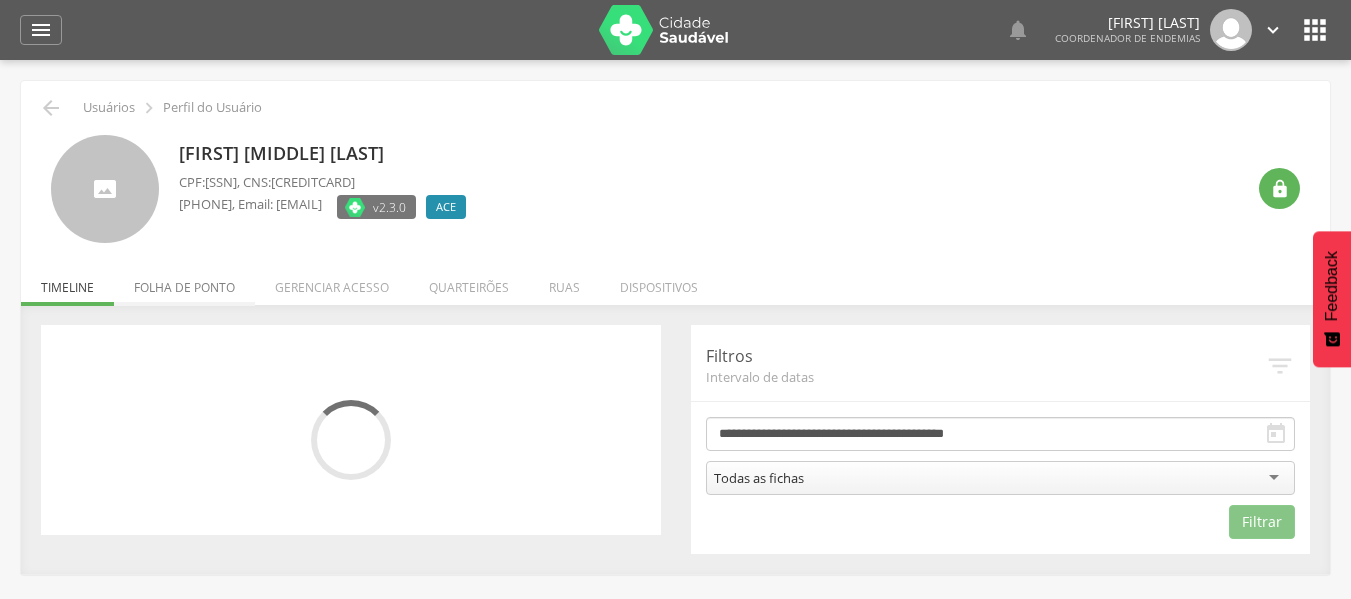 click on "Folha de ponto" at bounding box center [184, 282] 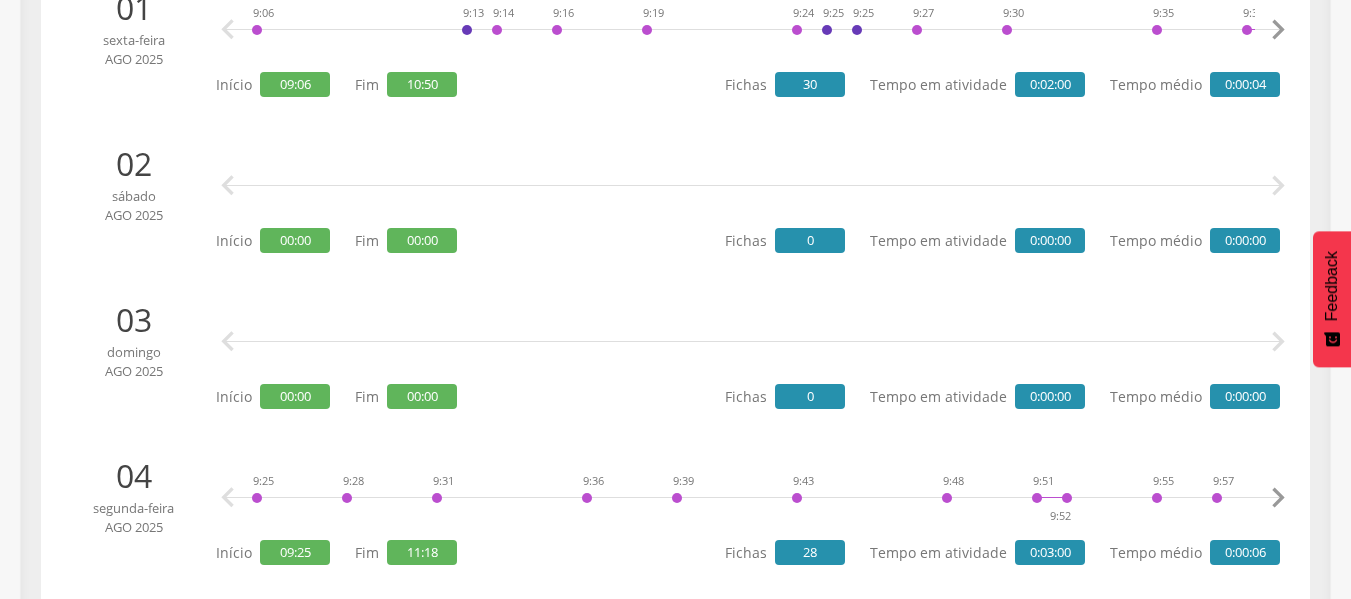 scroll, scrollTop: 500, scrollLeft: 0, axis: vertical 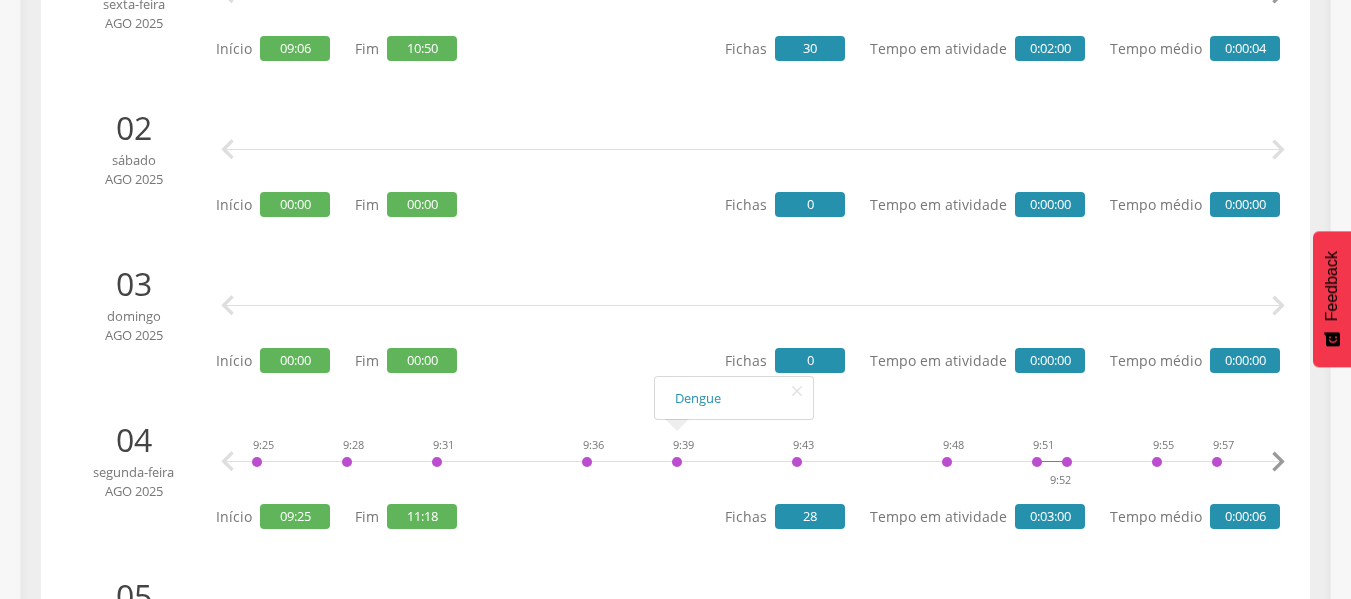click on "" at bounding box center (1278, 462) 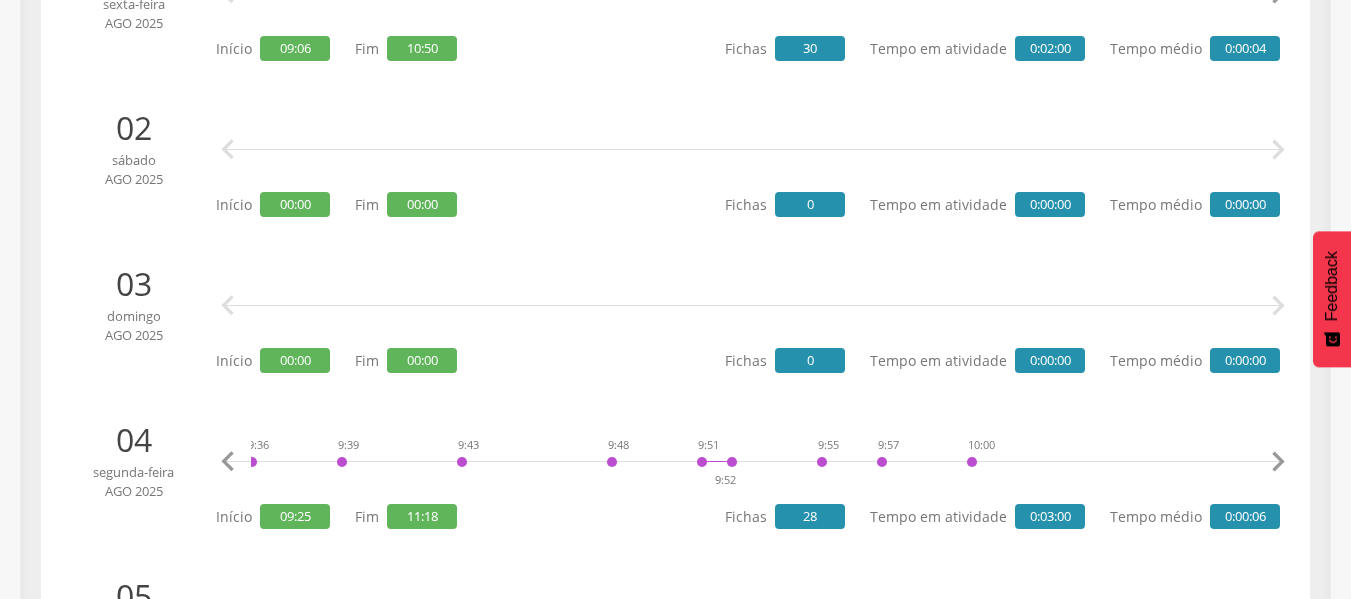 click on "" at bounding box center [1278, 462] 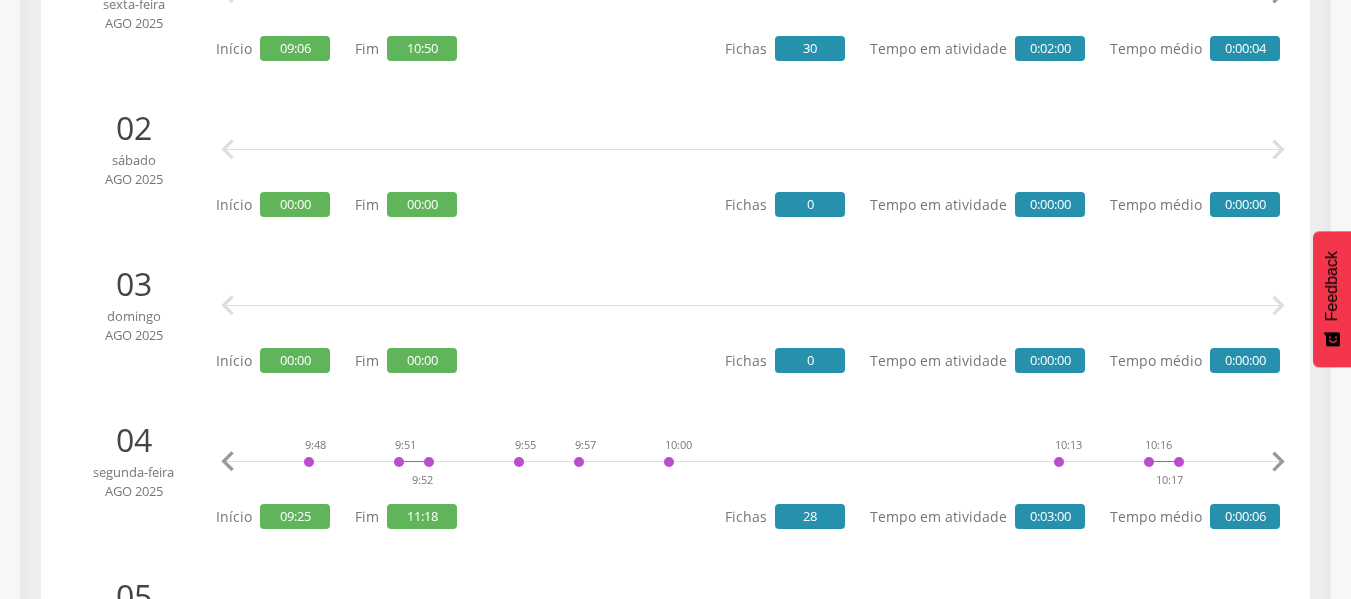 scroll, scrollTop: 0, scrollLeft: 670, axis: horizontal 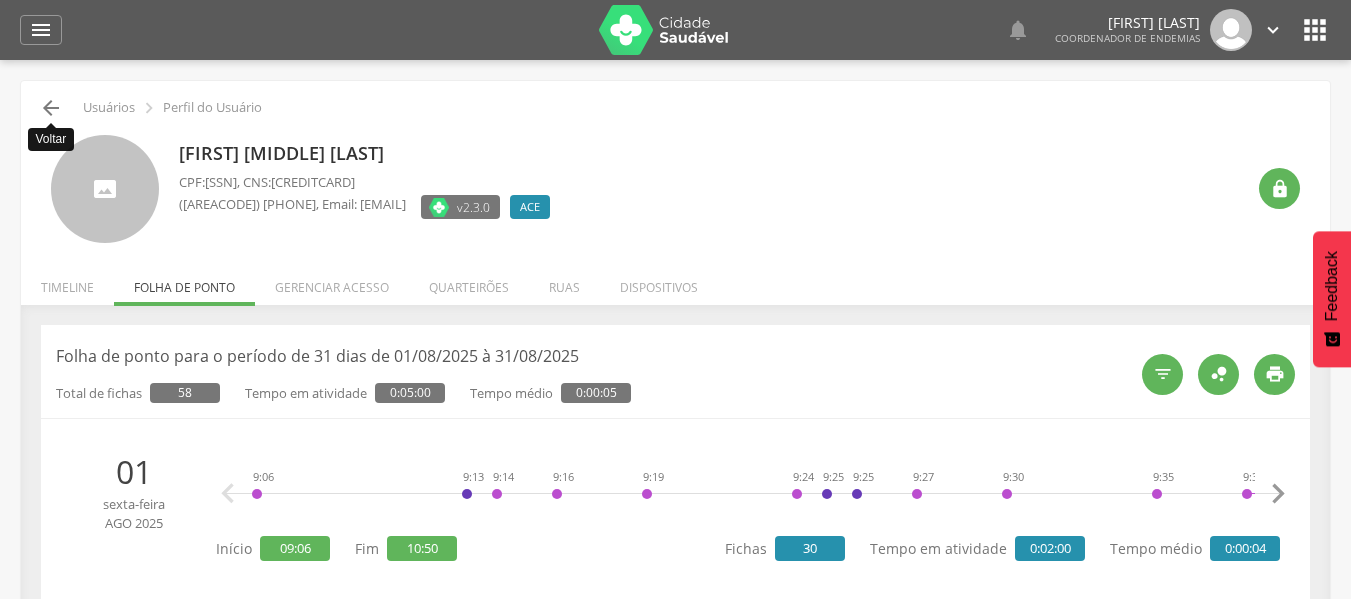 click on "" at bounding box center [51, 108] 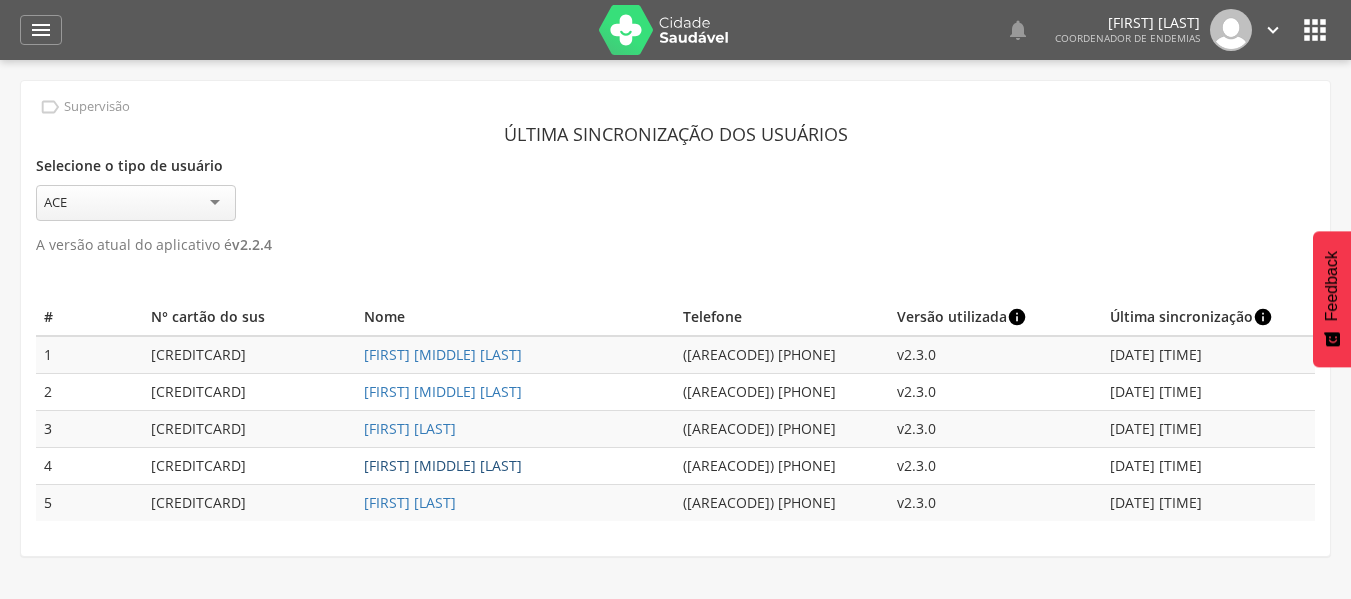 click on "[FIRST] [MIDDLE] [LAST]" at bounding box center [443, 465] 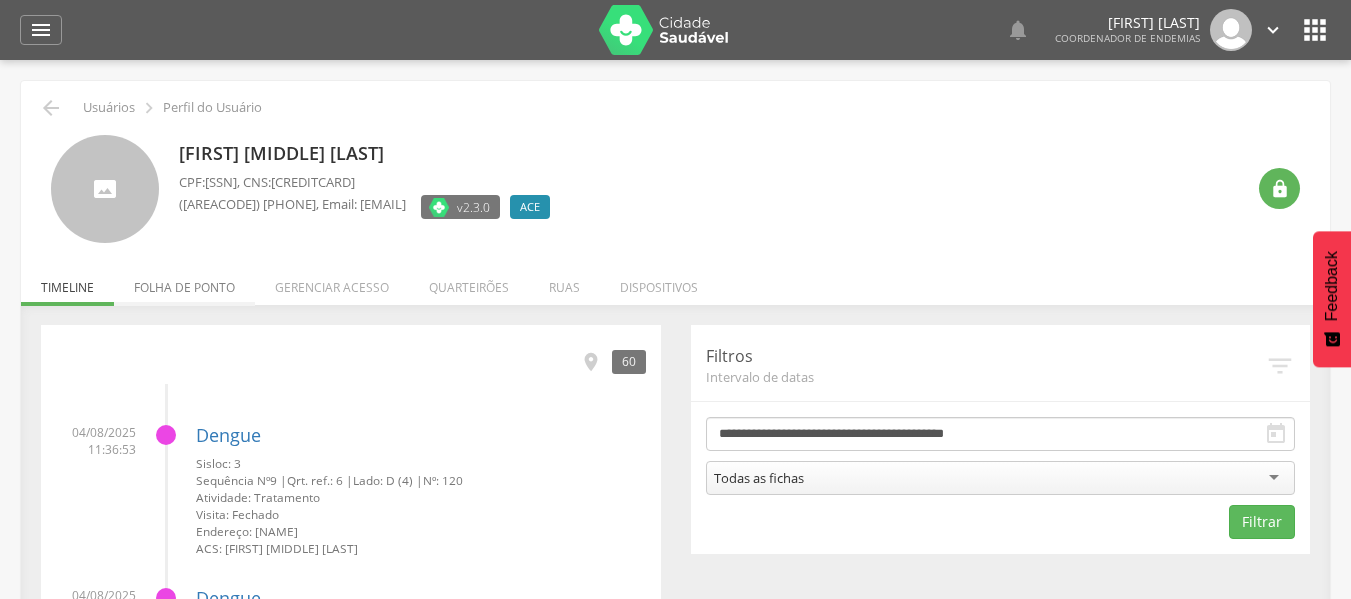 click on "Folha de ponto" at bounding box center (184, 282) 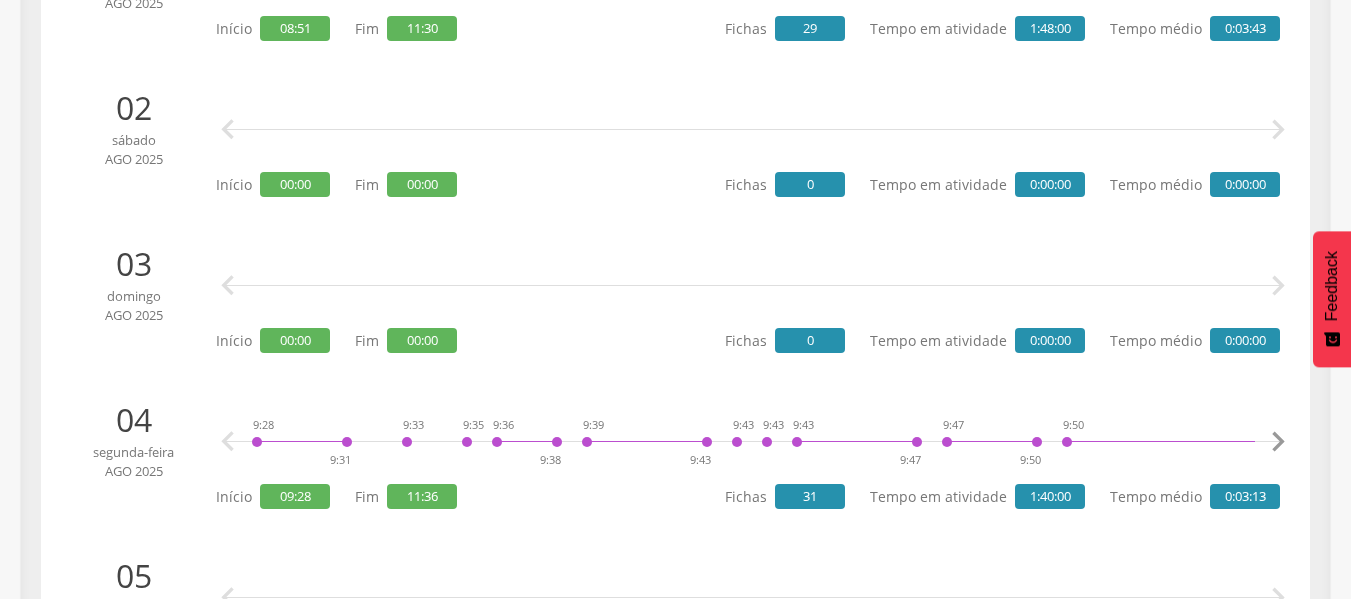 scroll, scrollTop: 600, scrollLeft: 0, axis: vertical 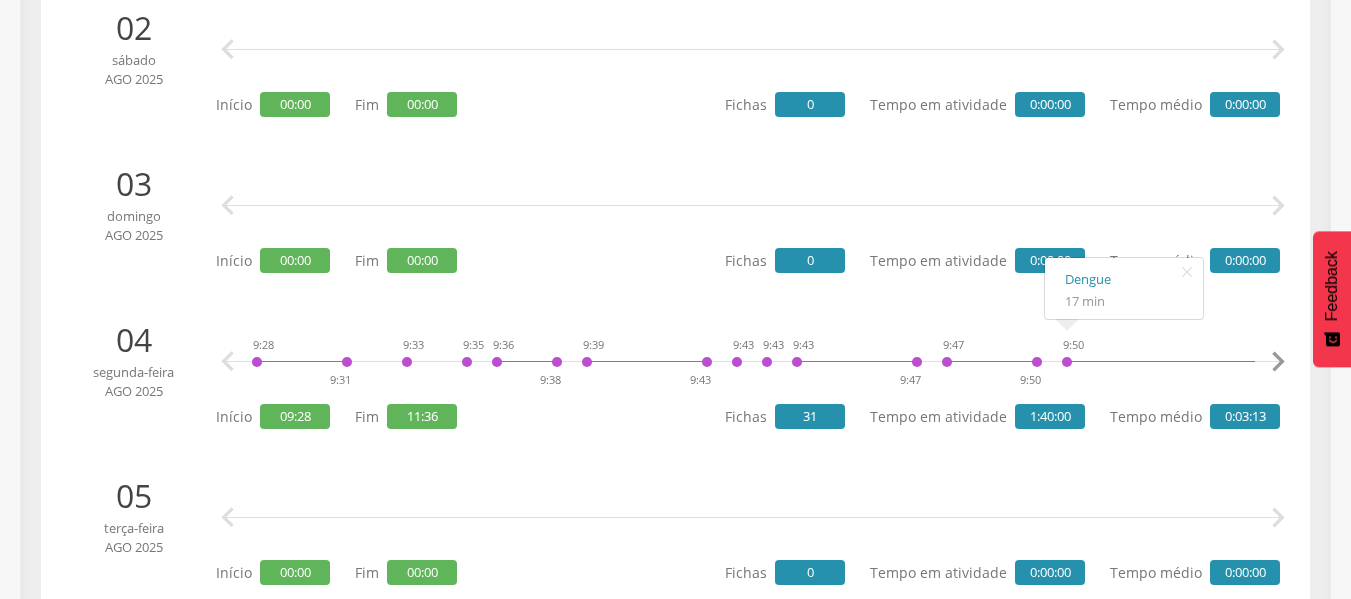 click on "" at bounding box center (1278, 362) 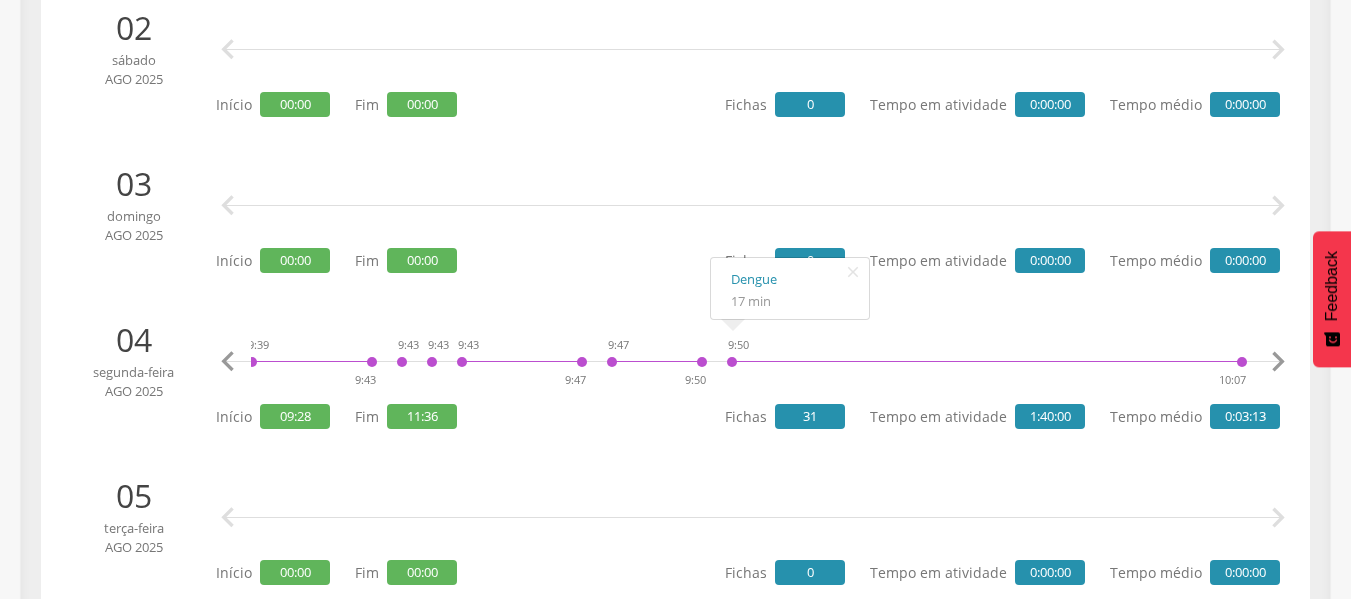 scroll, scrollTop: 0, scrollLeft: 335, axis: horizontal 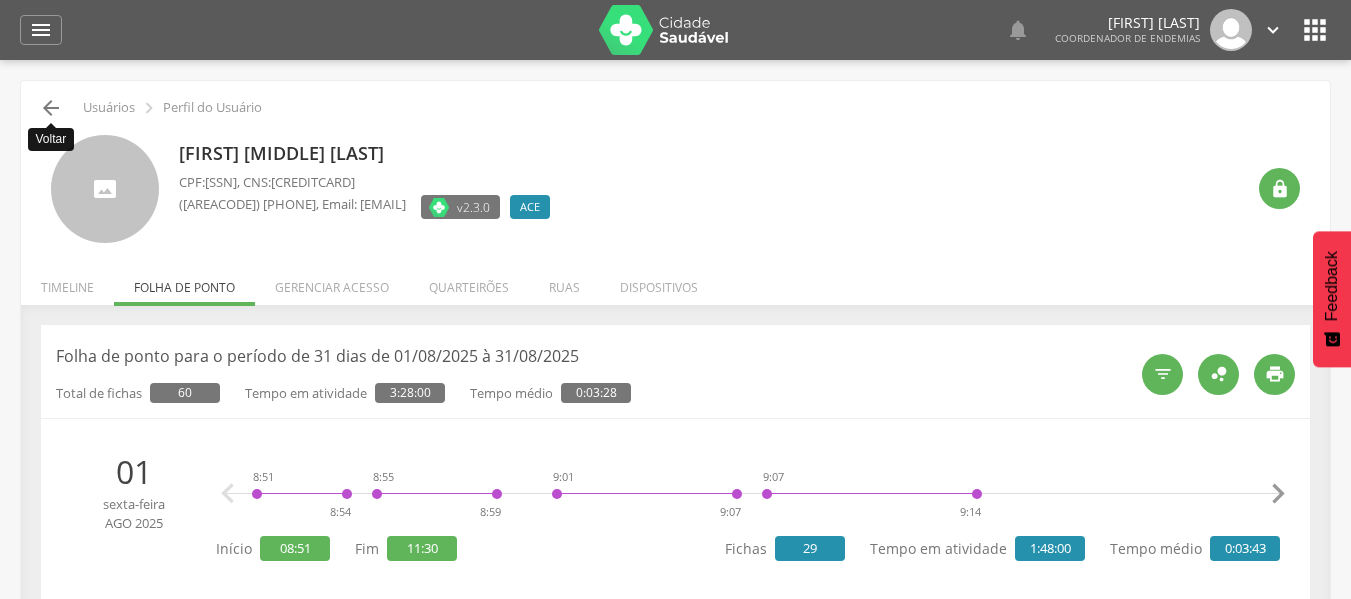 click on "" at bounding box center [51, 108] 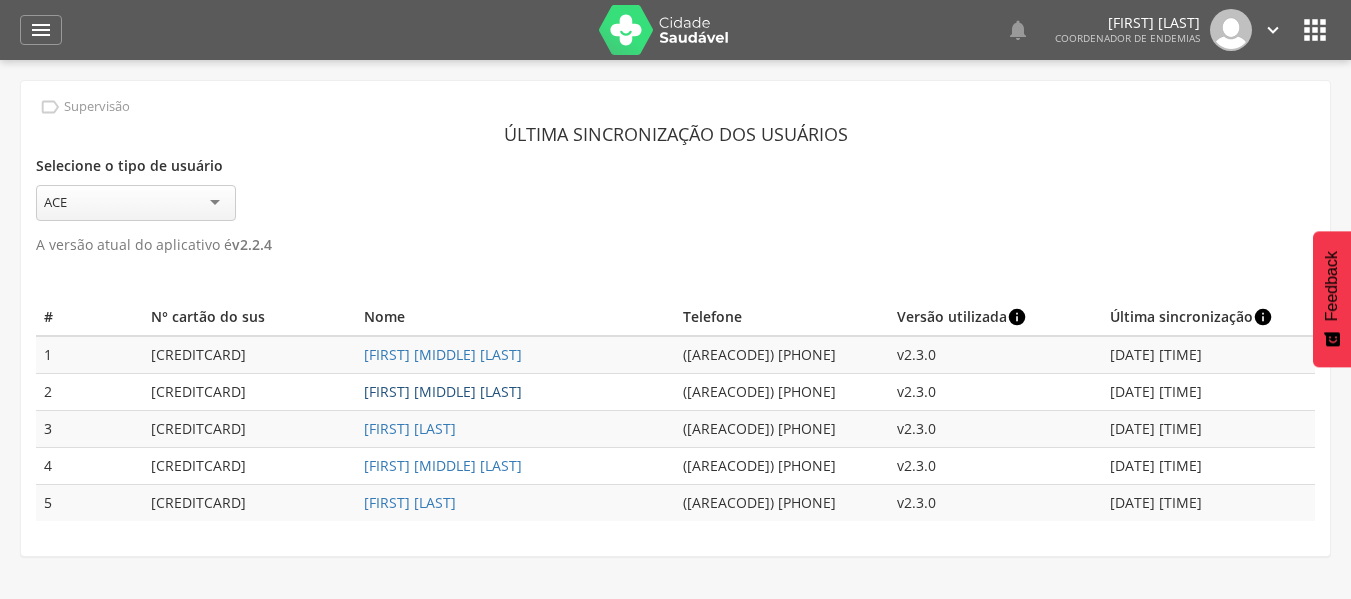 click on "[FIRST] [MIDDLE] [LAST]" at bounding box center (443, 391) 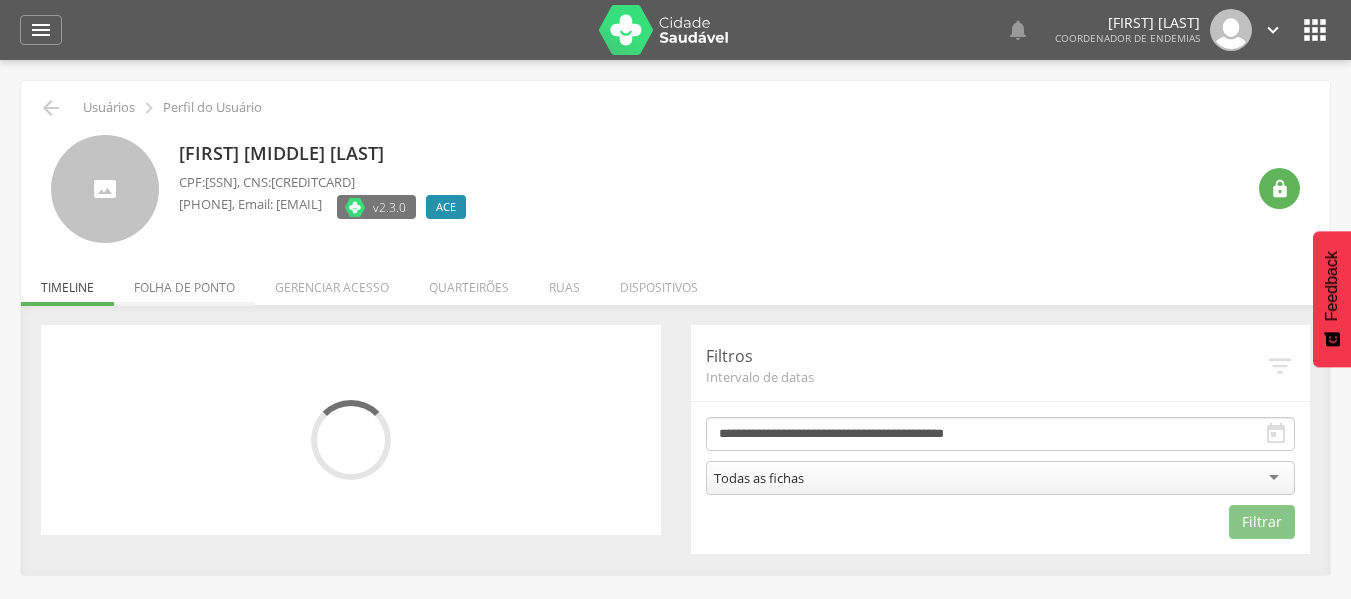 click on "Folha de ponto" at bounding box center (184, 282) 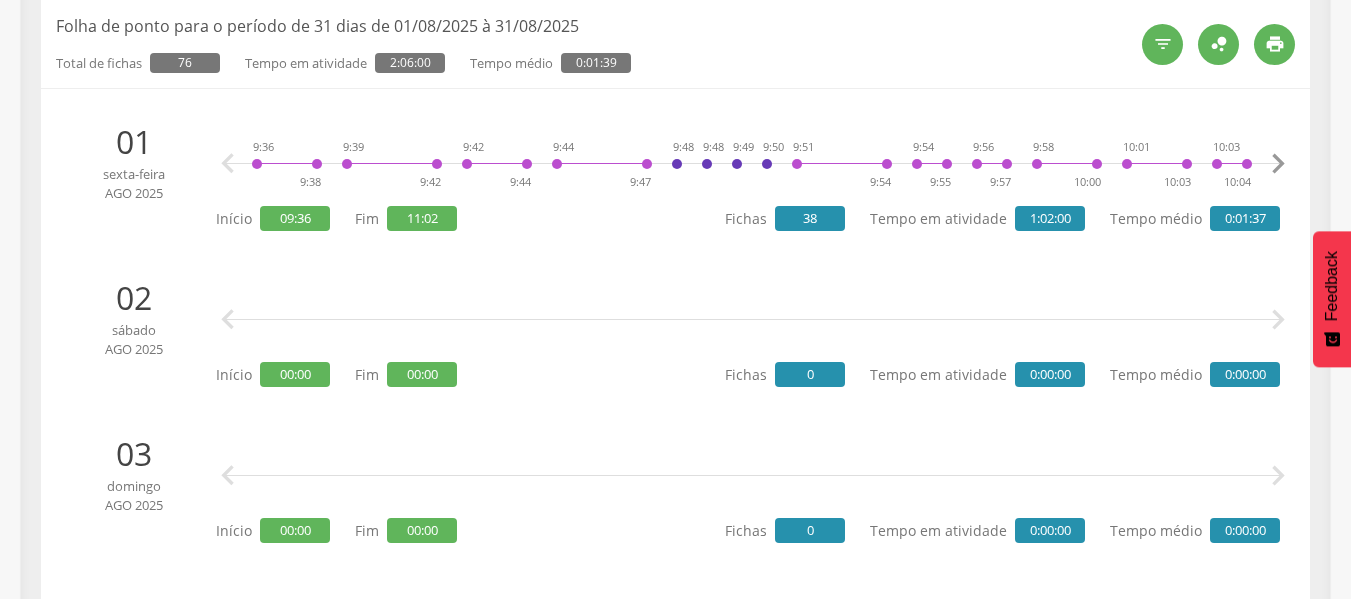 scroll, scrollTop: 0, scrollLeft: 0, axis: both 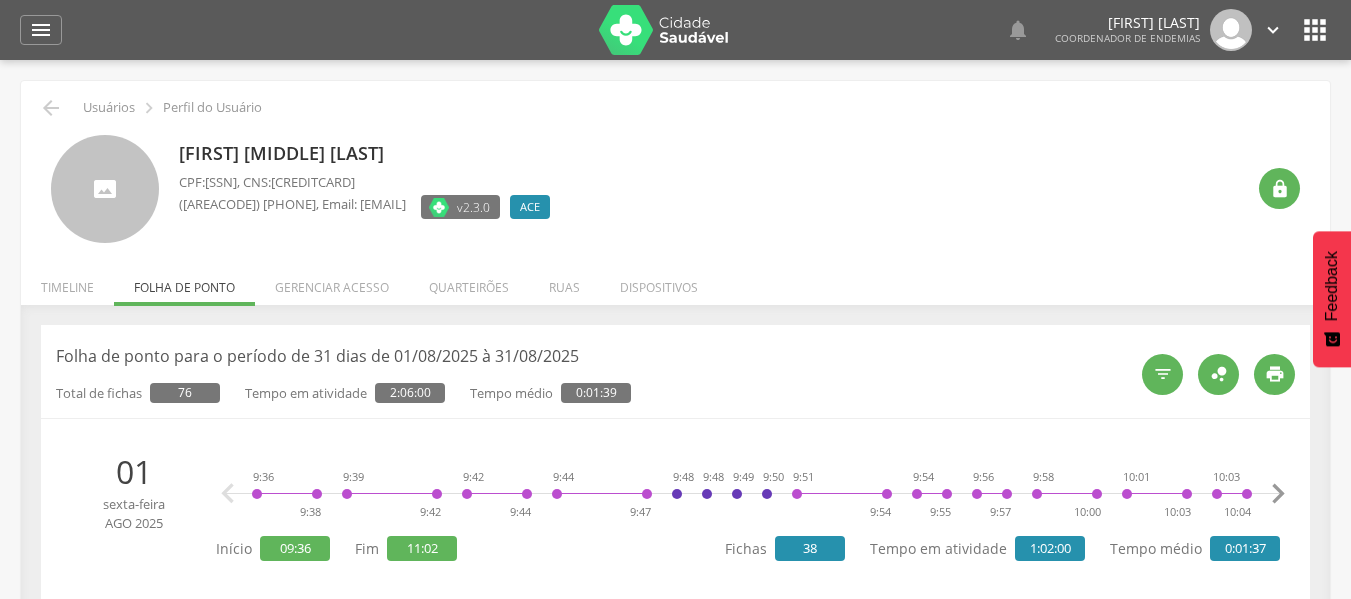 click at bounding box center [664, 30] 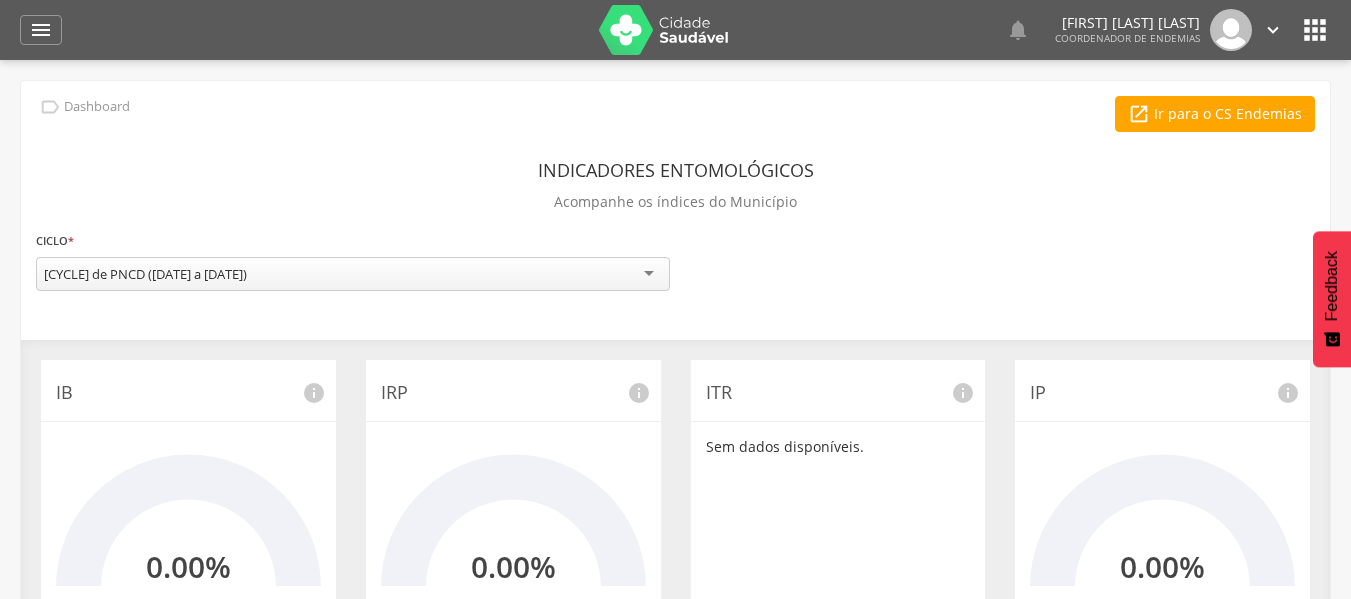 scroll, scrollTop: 100, scrollLeft: 0, axis: vertical 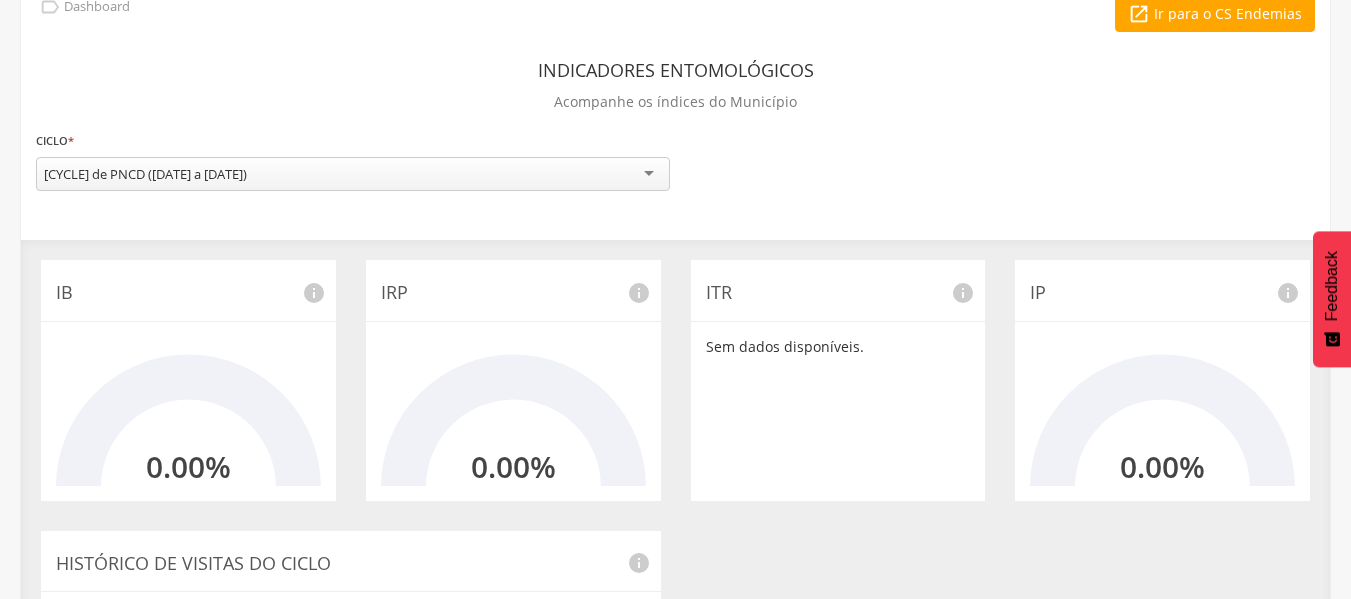 click on "
Ir para o CS Endemias" at bounding box center (675, 14) 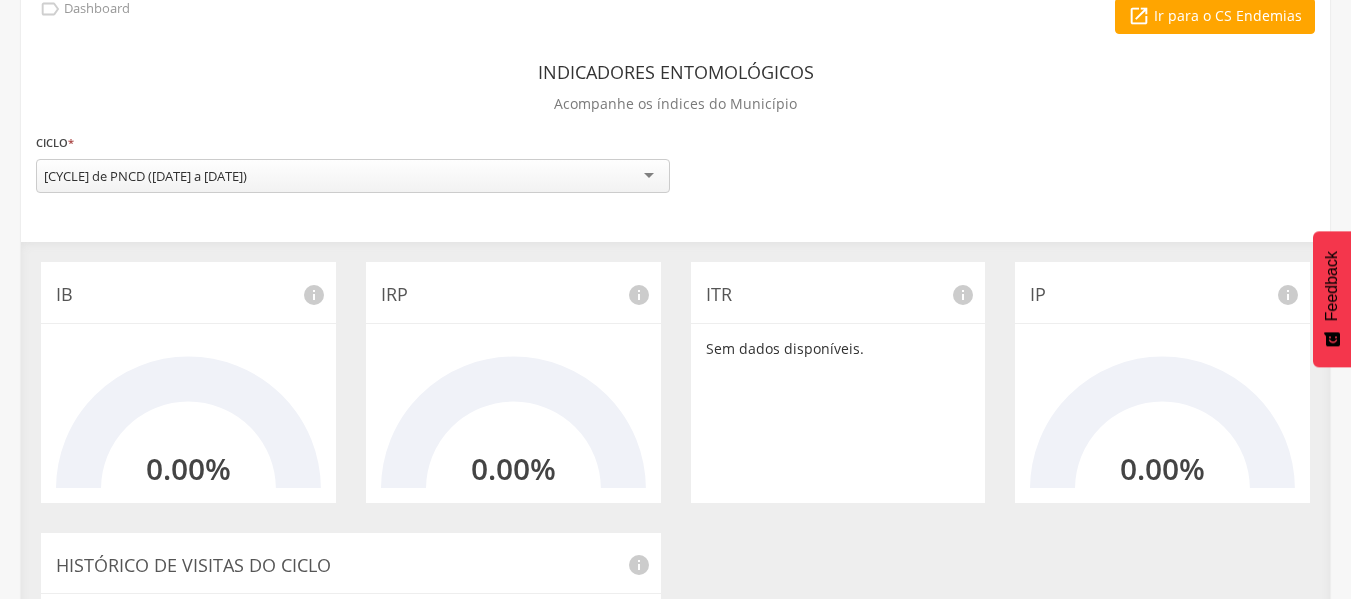scroll, scrollTop: 0, scrollLeft: 0, axis: both 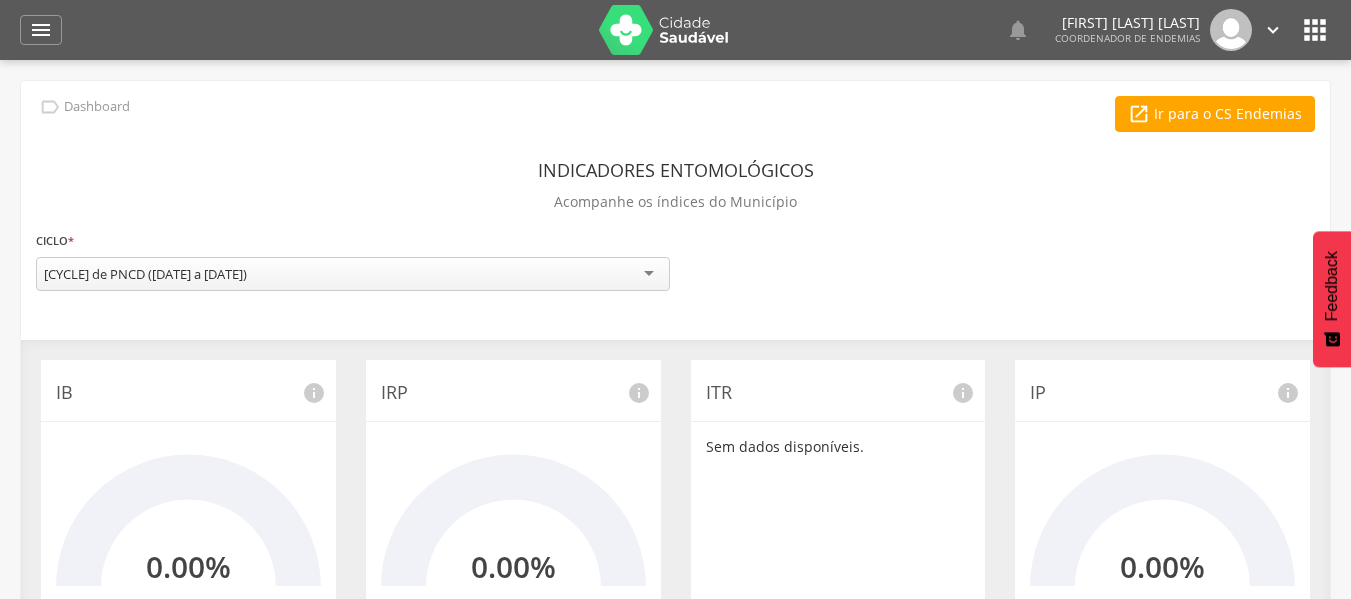 click on "
Dashboard
Supervisão
Ranking
Aplicativo desatualizado
Última sincronização
Mapa de endemias
Acompanhamento PNCD
Relatórios
Resumo do trabalho de campo
Leishmaniose
Esquistossomose
Chagas
Animais Sinantrópicos
Diários de coproscopia e tratamento
Reconhecimento geográfico
Laboratório
Análise dos tubitos
Análise de amostras
Admin
Mapeamento de quadras
Ruas
Exportação esquistossomose
Gerenciar
Atividades
Ciclos
Estratos
Suporte
0


Lorem ipsum dolor  sit amet,  1 min" at bounding box center [675, 30] 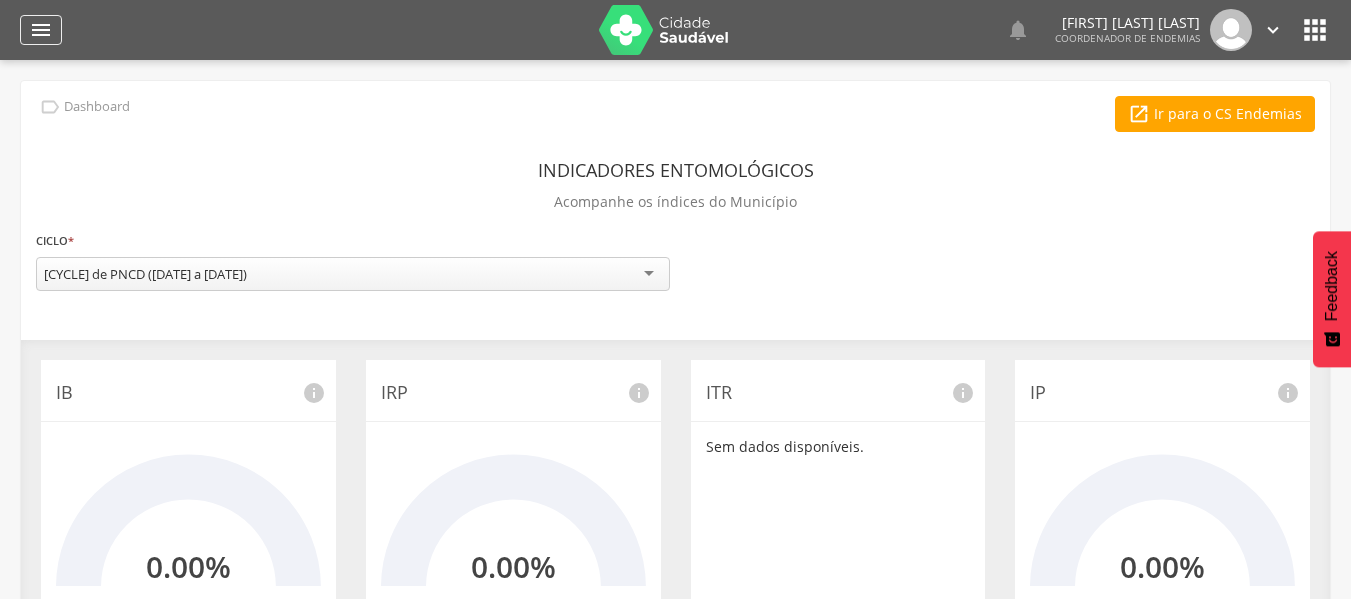 click on "" at bounding box center (41, 30) 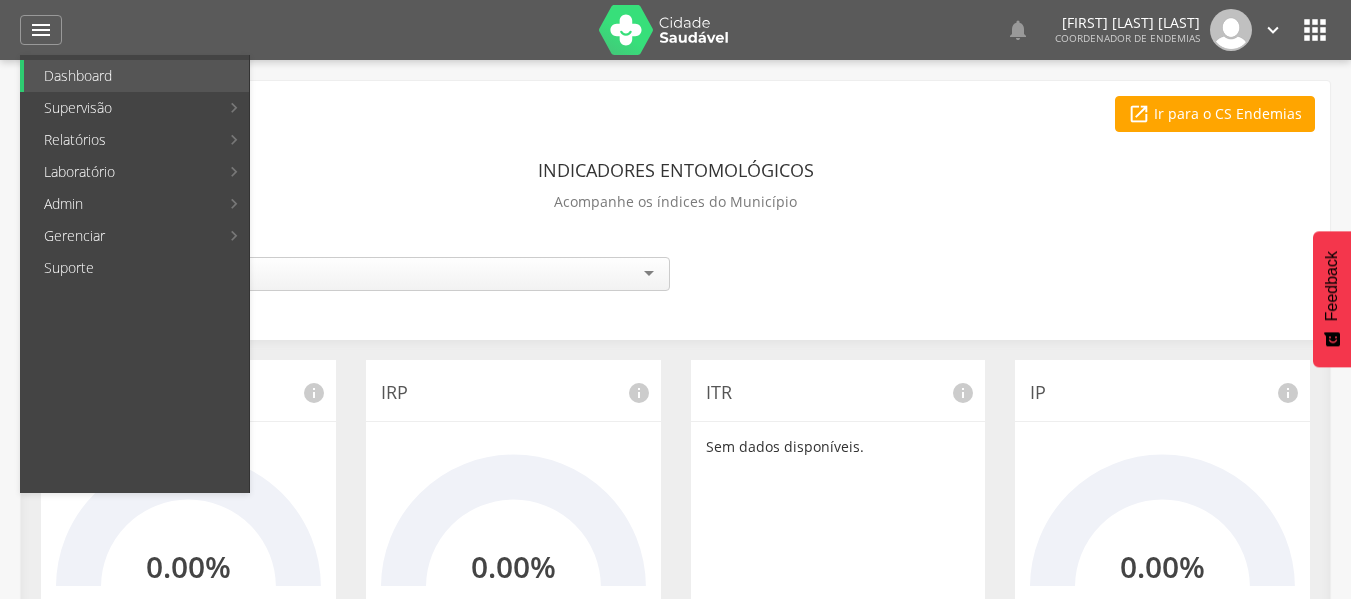 click on "Mapa de endemias" at bounding box center (366, 172) 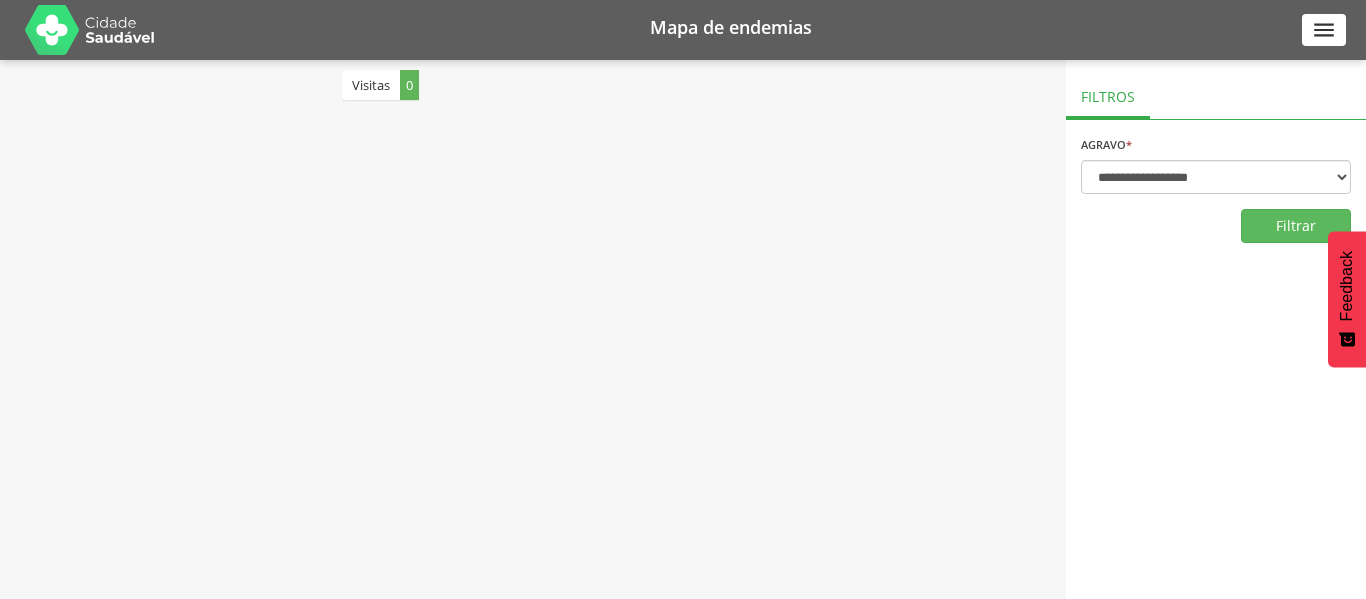 scroll, scrollTop: 0, scrollLeft: 0, axis: both 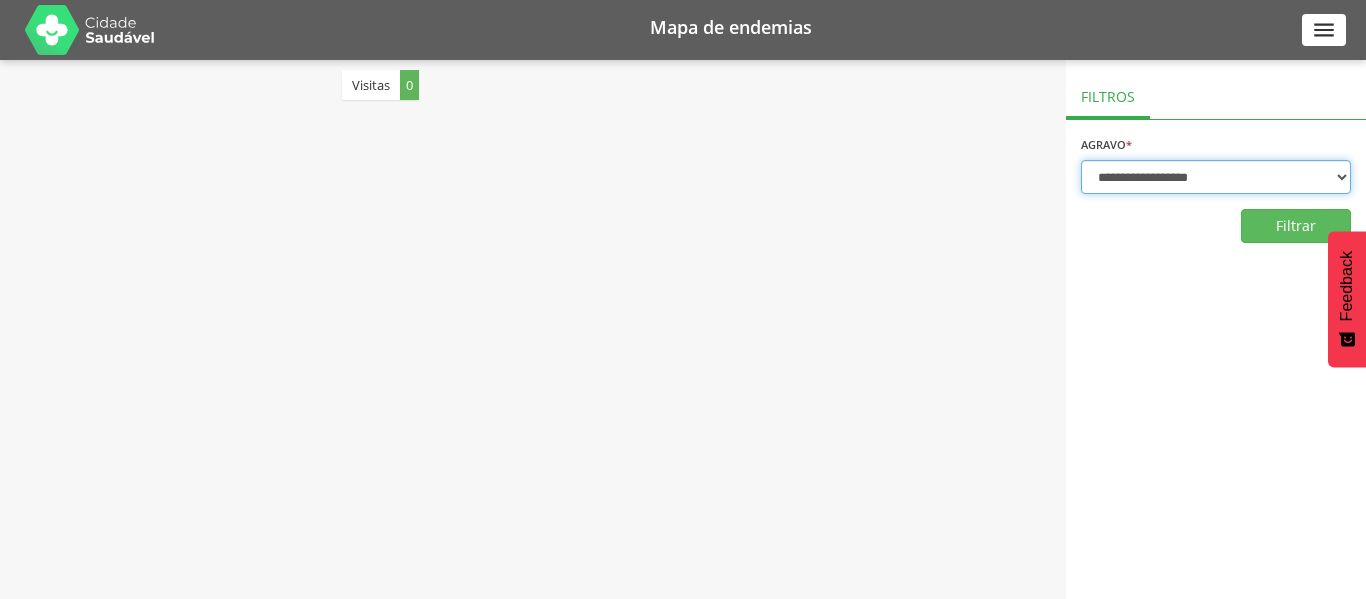 click on "**********" at bounding box center (1216, 177) 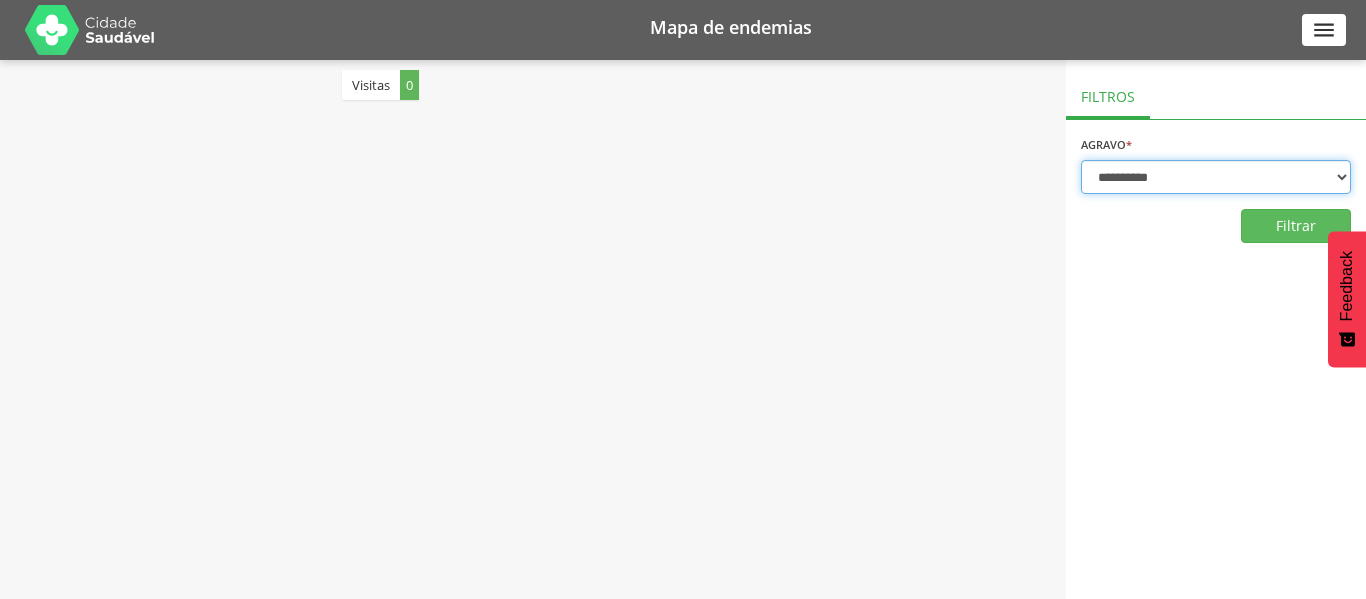 click on "**********" at bounding box center [1216, 177] 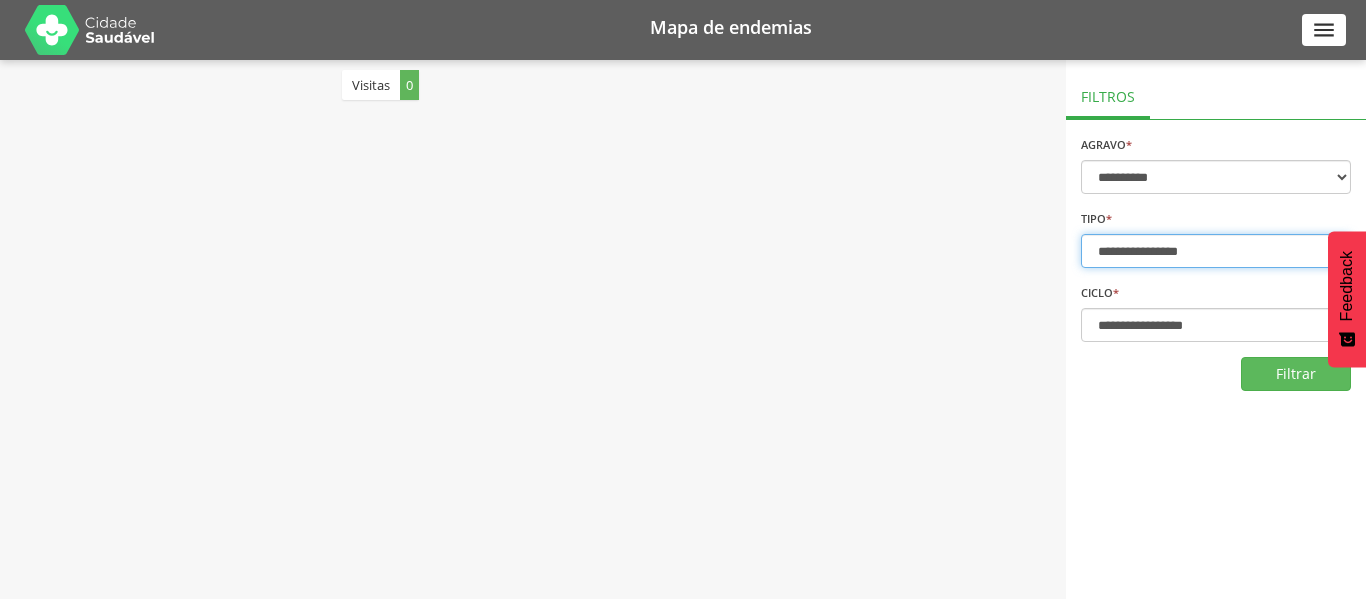 click on "**********" at bounding box center (1216, 251) 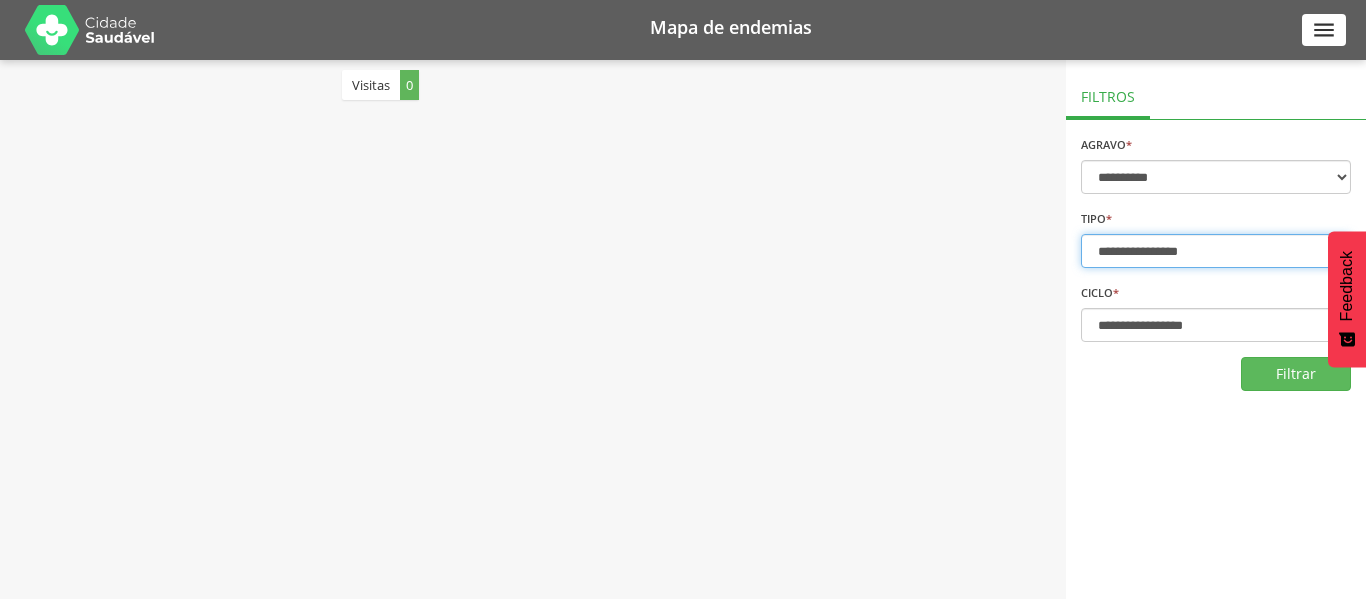 select on "*" 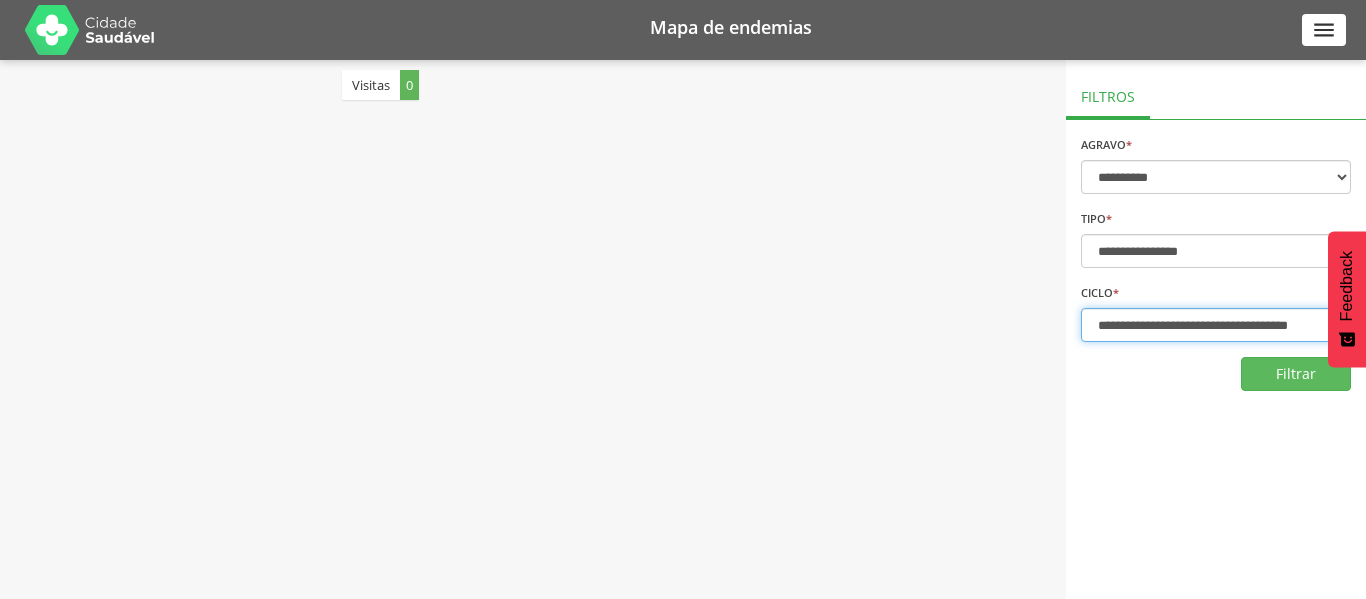 click on "**********" at bounding box center [1216, 325] 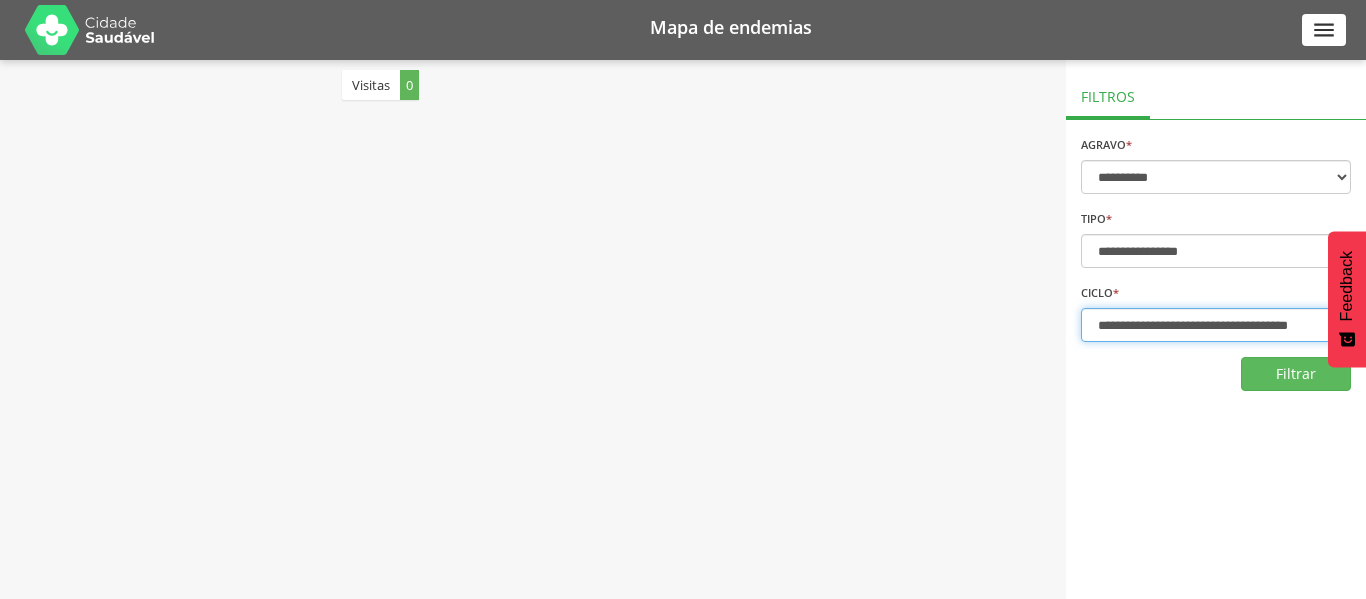 click on "**********" at bounding box center (1216, 325) 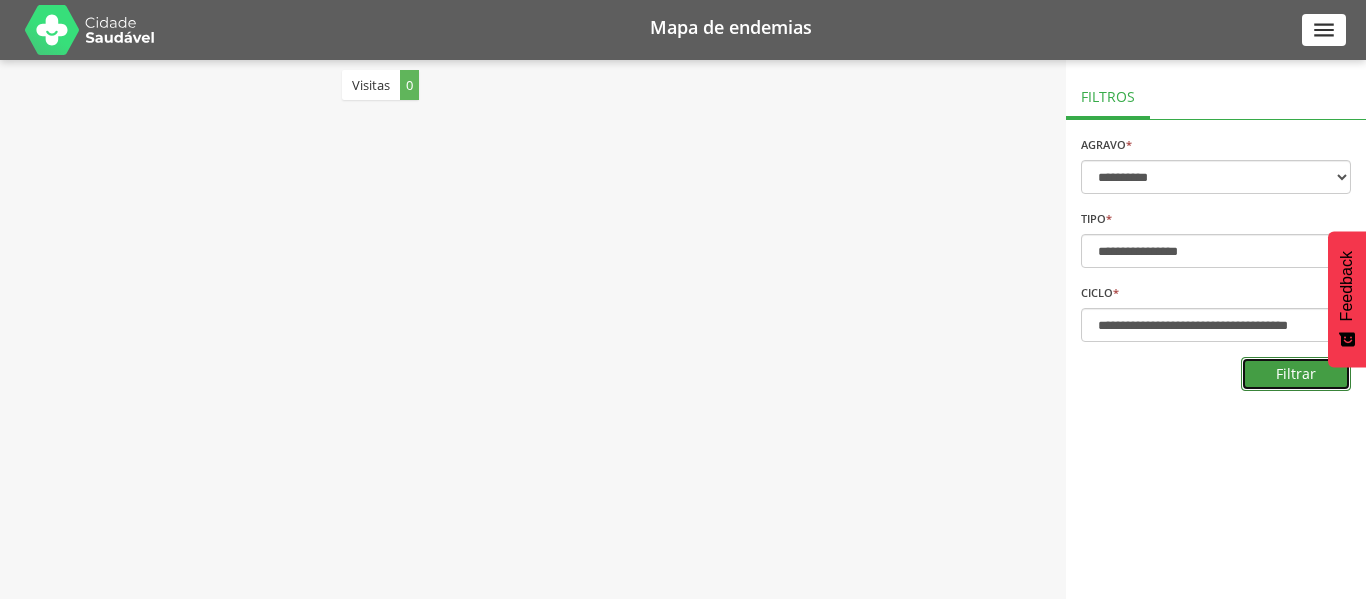 click on "Filtrar" at bounding box center [1296, 374] 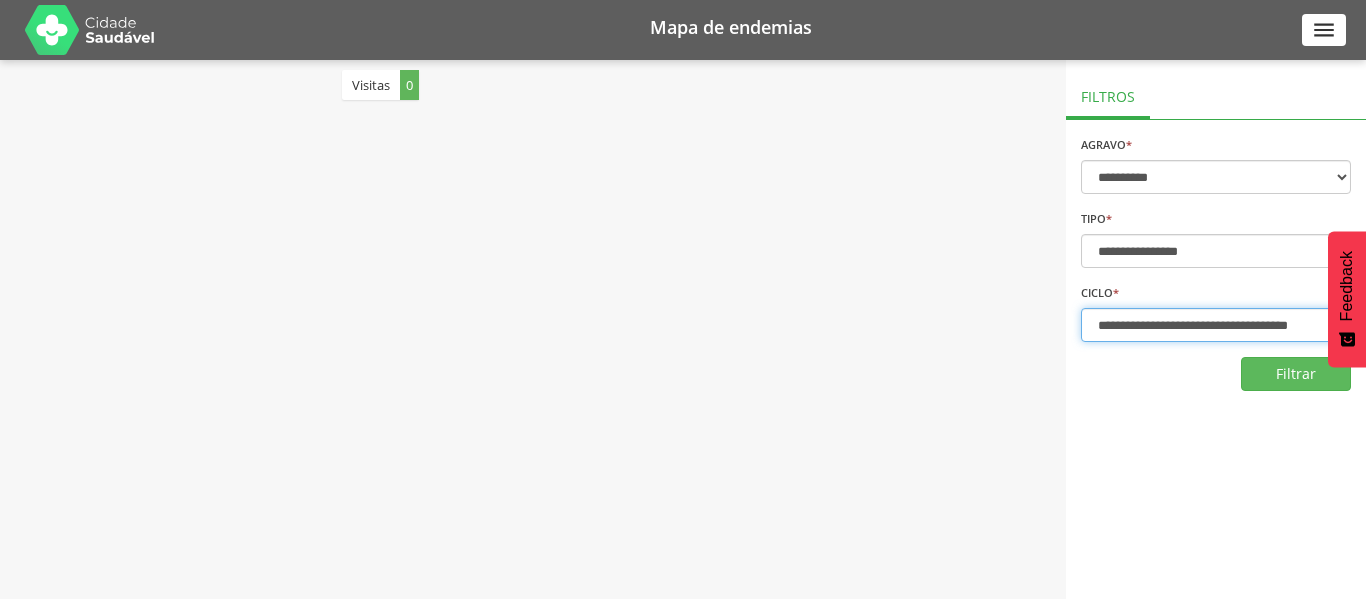 click on "**********" at bounding box center [1216, 325] 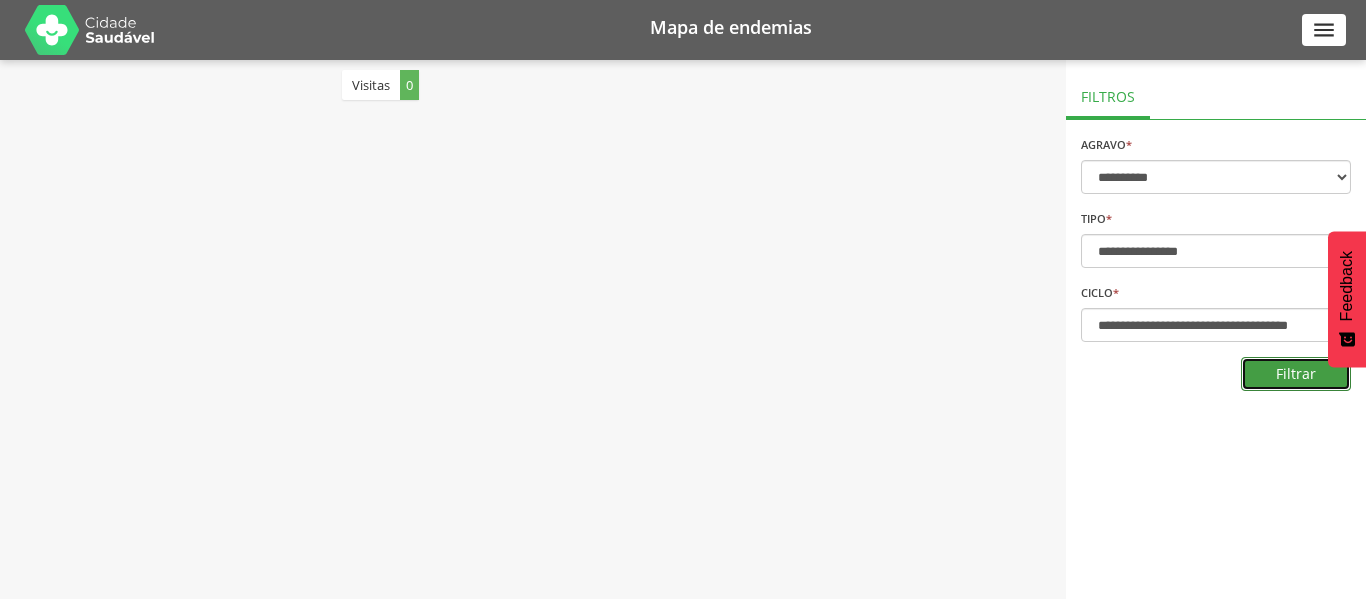 click on "Filtrar" at bounding box center [1296, 374] 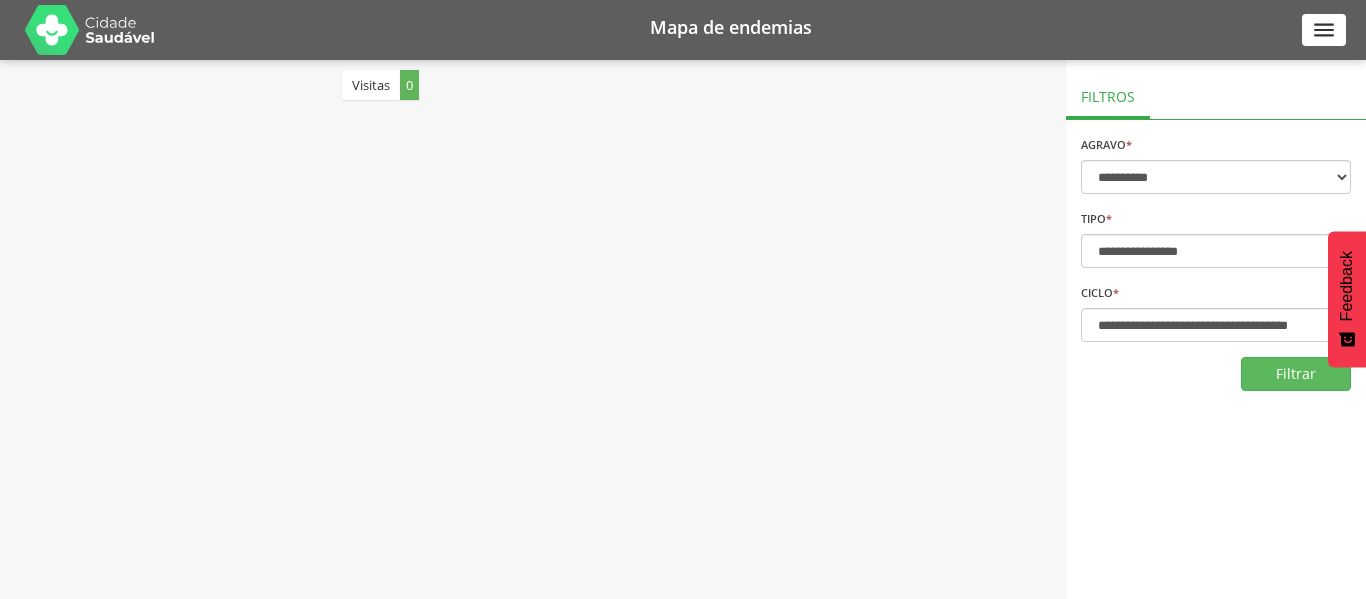 click on "Visitas  0" at bounding box center (380, 85) 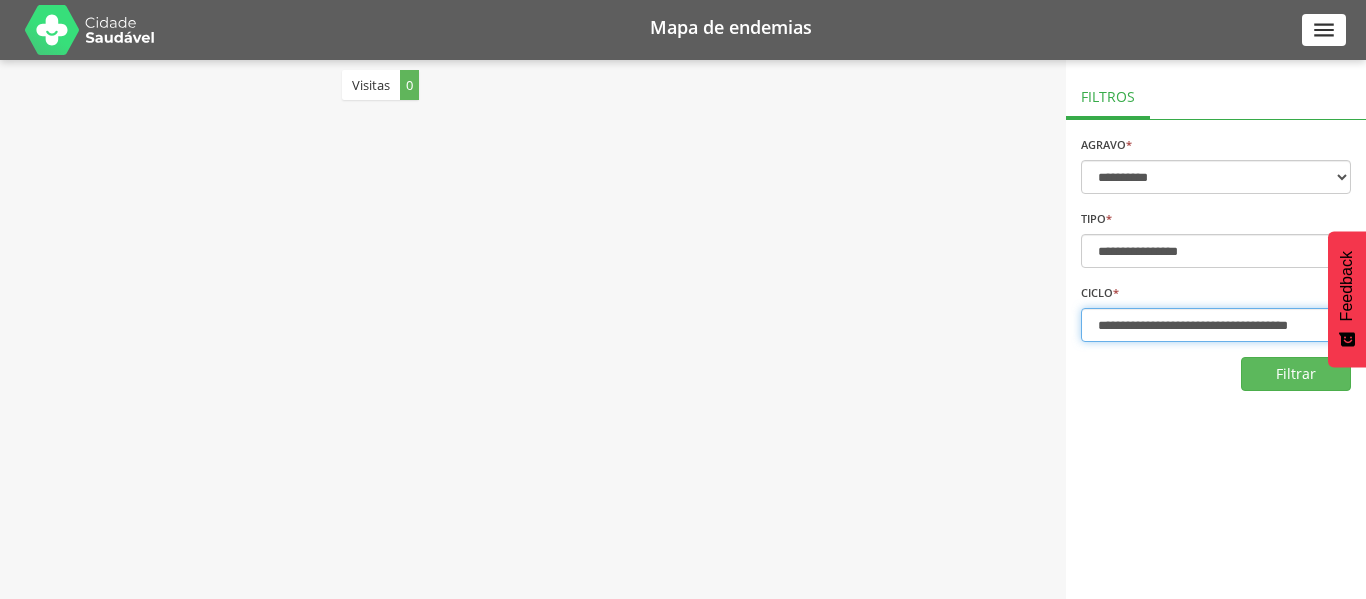 click on "**********" at bounding box center (1216, 325) 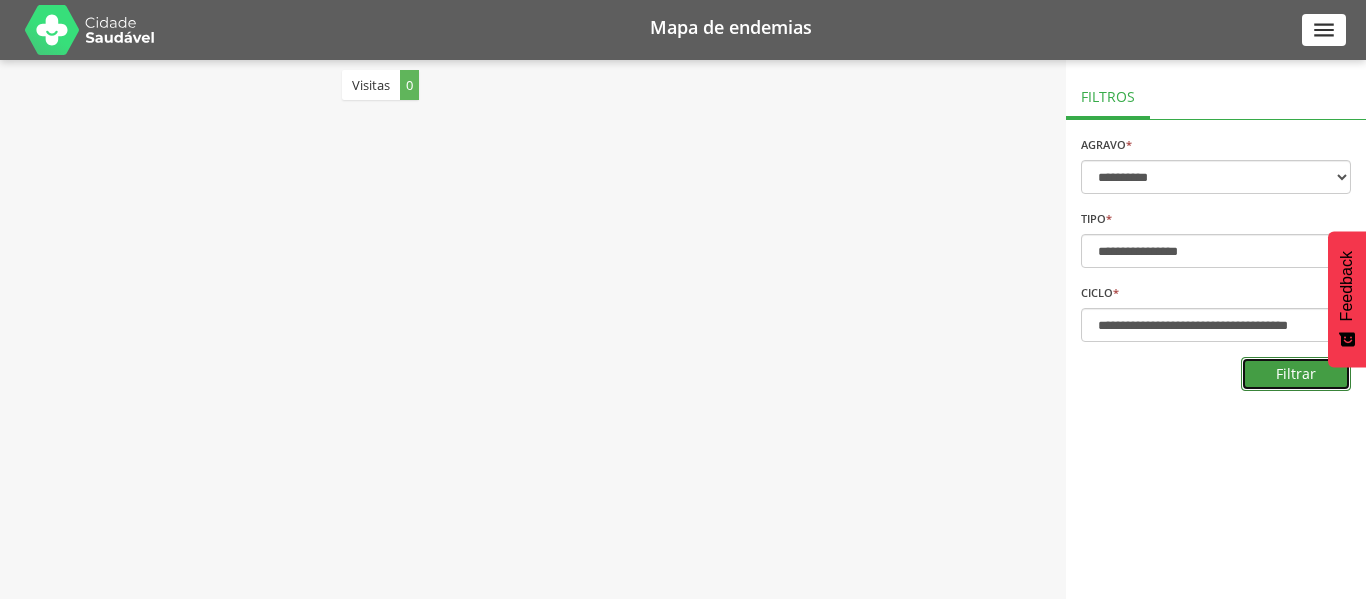 click on "Filtrar" at bounding box center (1296, 374) 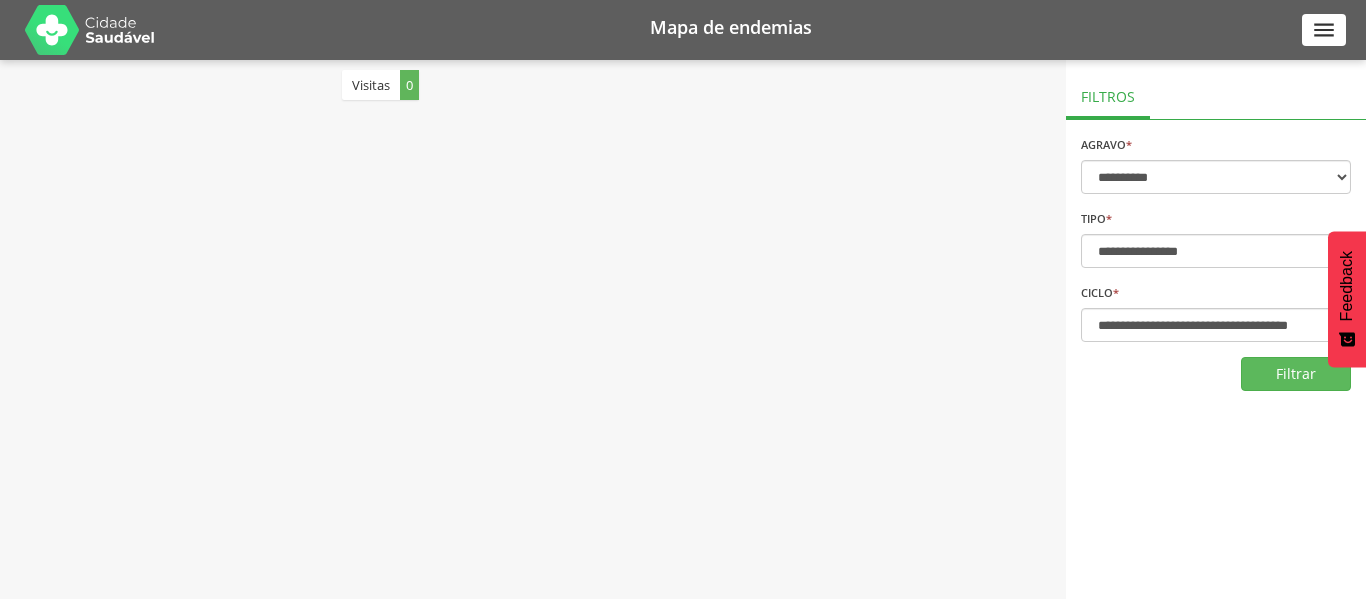 click on "" at bounding box center (1324, 30) 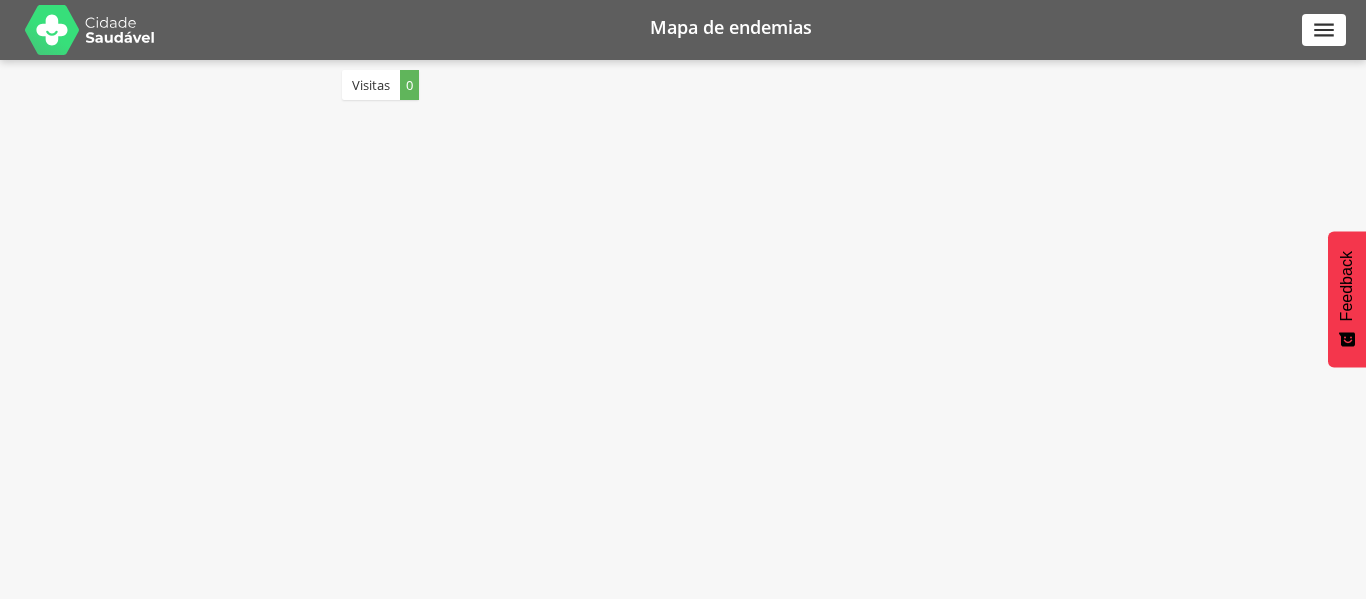 click on "Visitas  0" at bounding box center (380, 85) 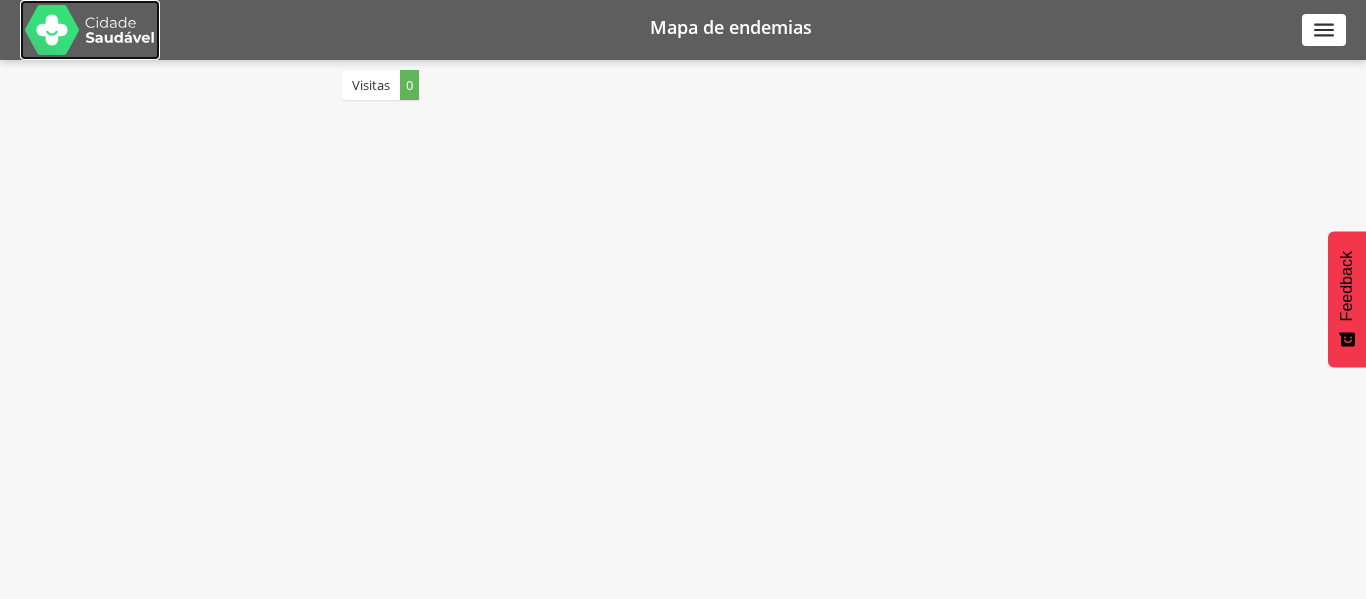 click at bounding box center (90, 30) 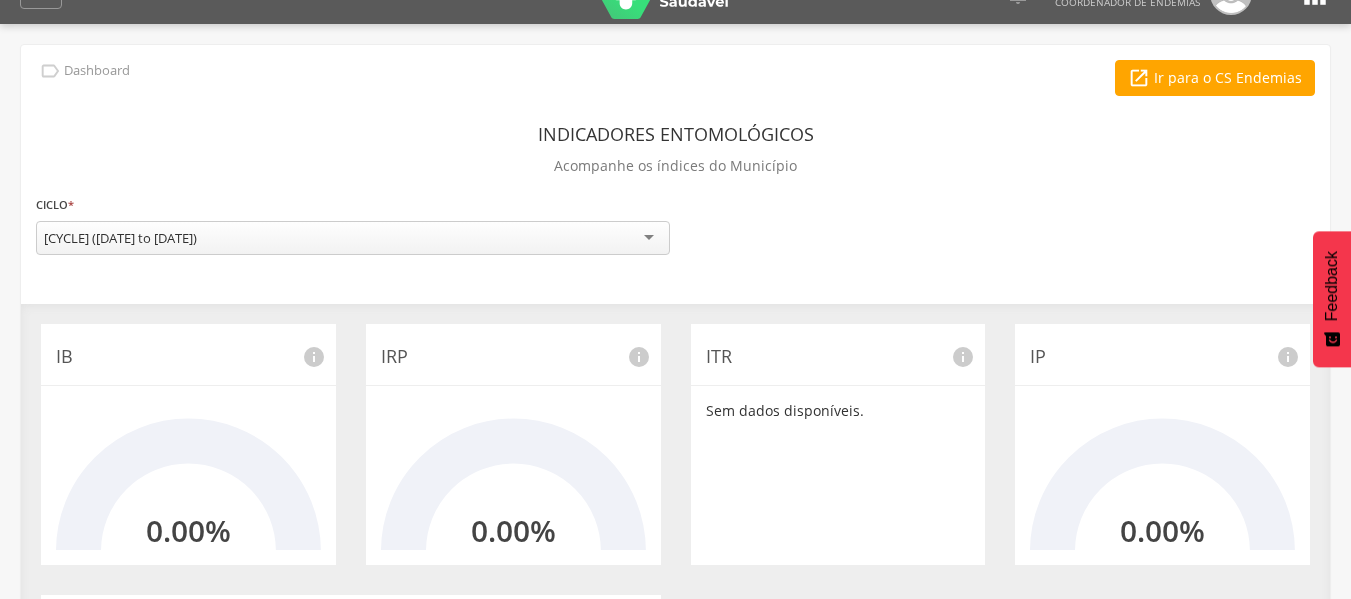 scroll, scrollTop: 0, scrollLeft: 0, axis: both 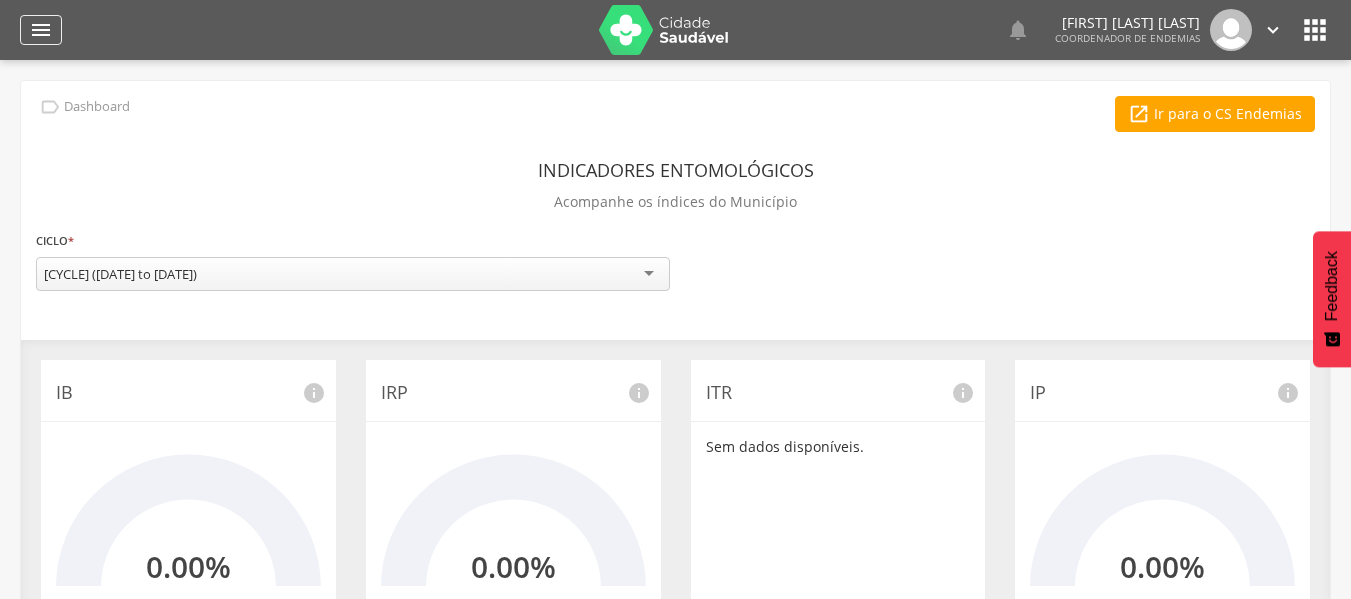 click on "" at bounding box center (41, 30) 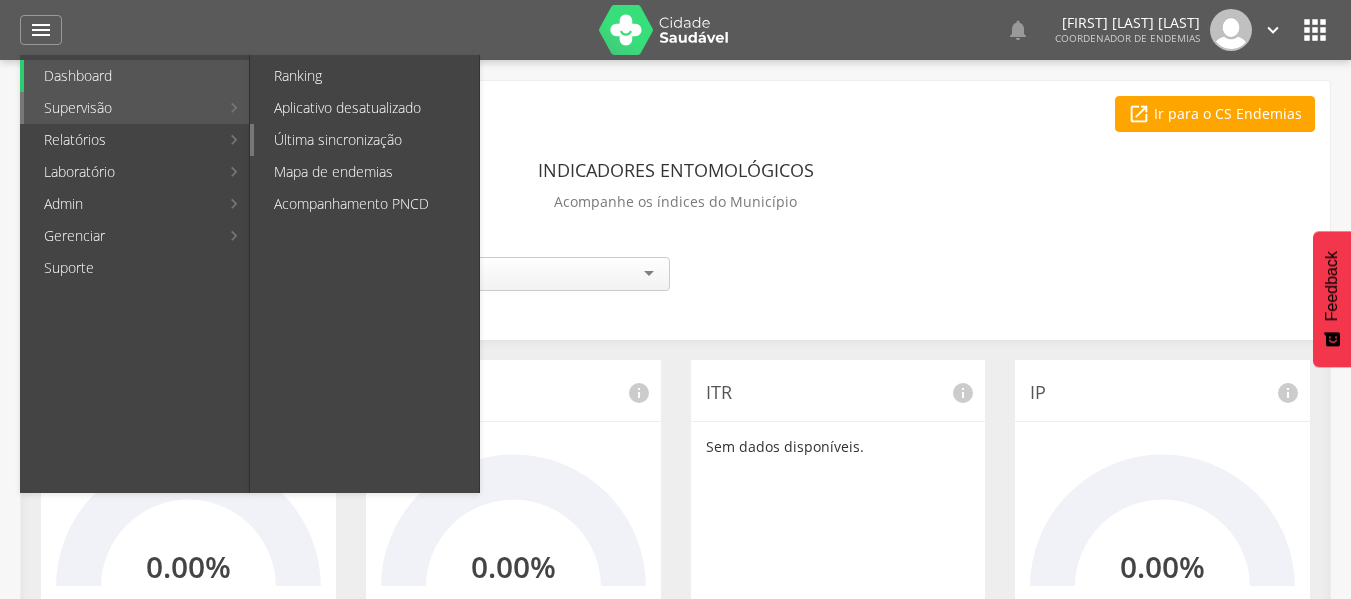 click on "Última sincronização" at bounding box center [366, 140] 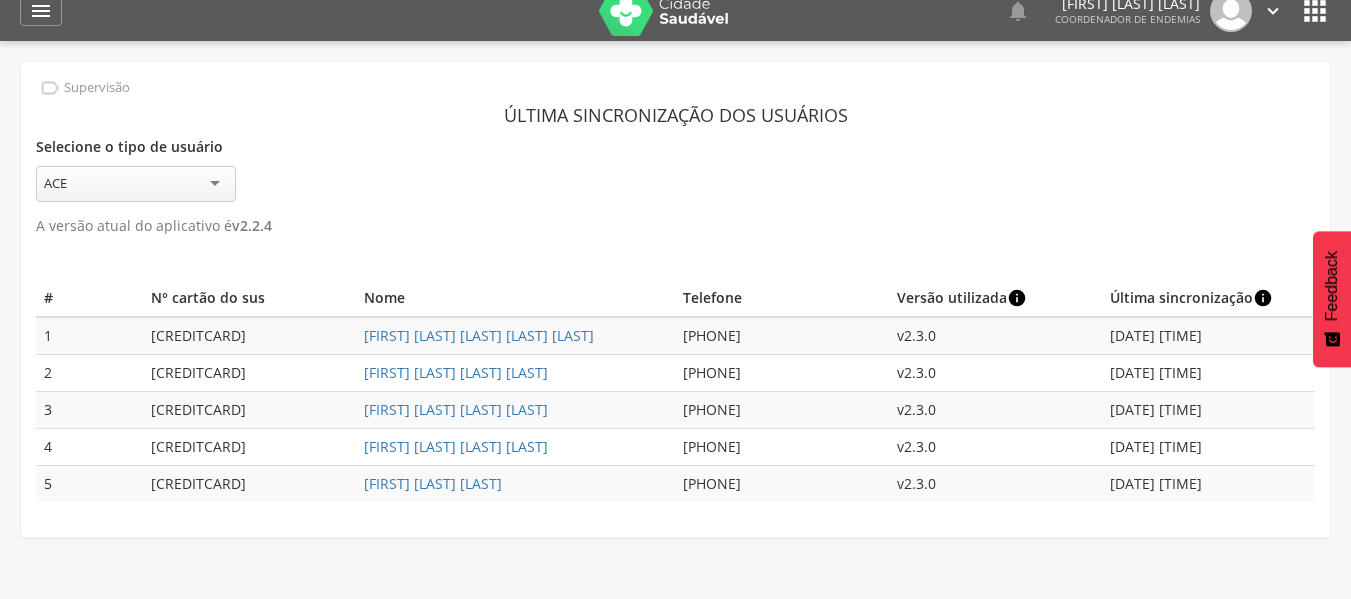 scroll, scrollTop: 0, scrollLeft: 0, axis: both 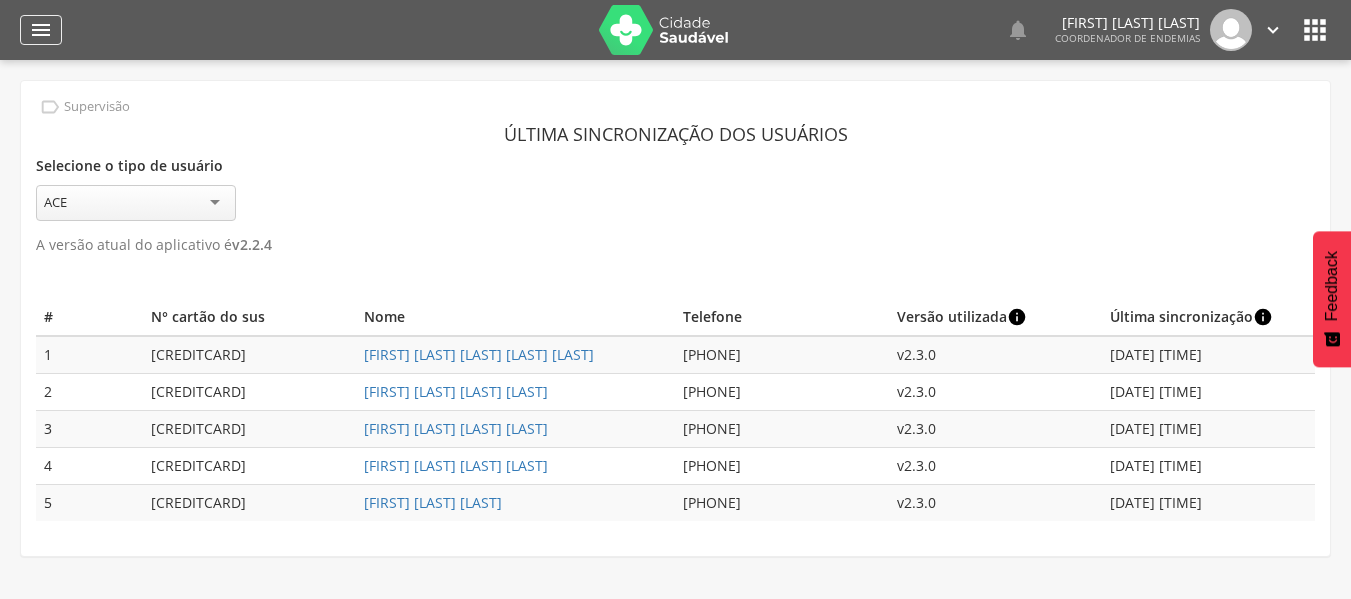 click on "" at bounding box center [41, 30] 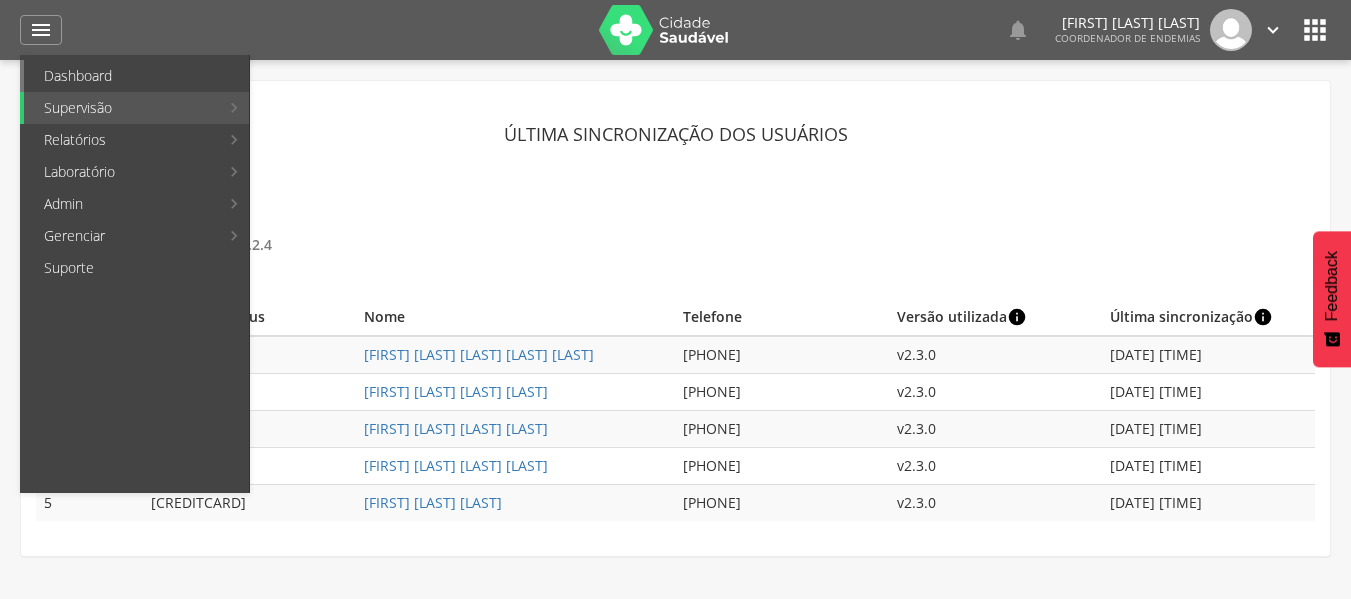 click on "Dashboard" at bounding box center [136, 76] 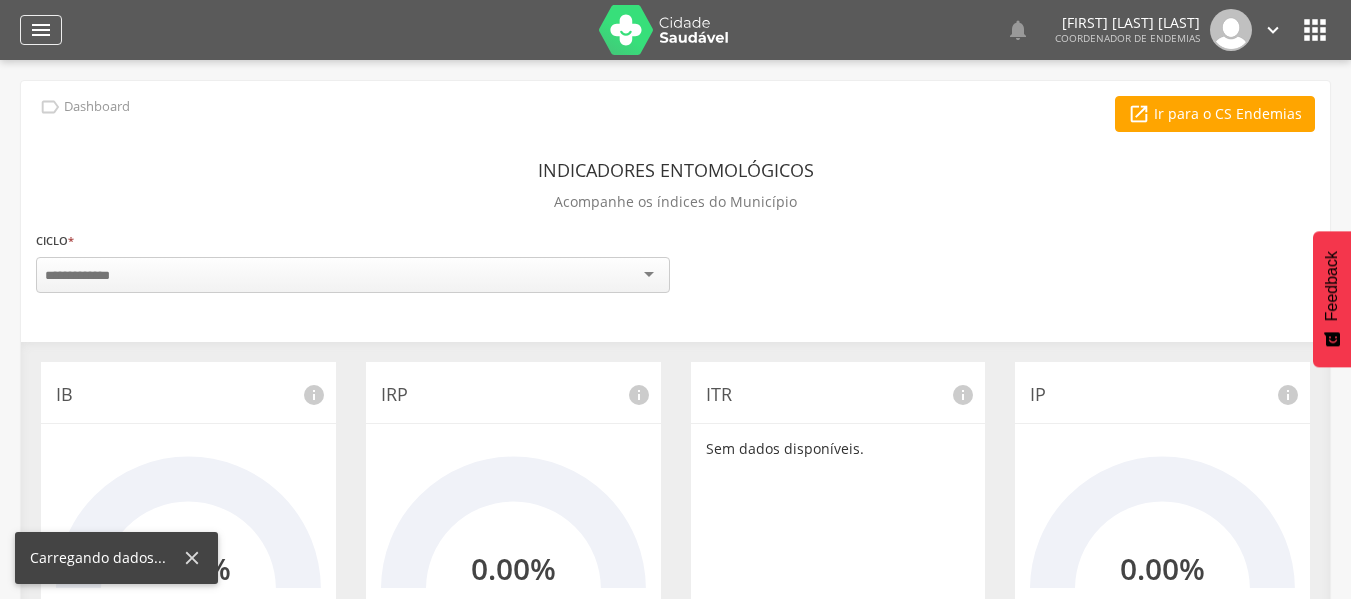 click on "" at bounding box center [41, 30] 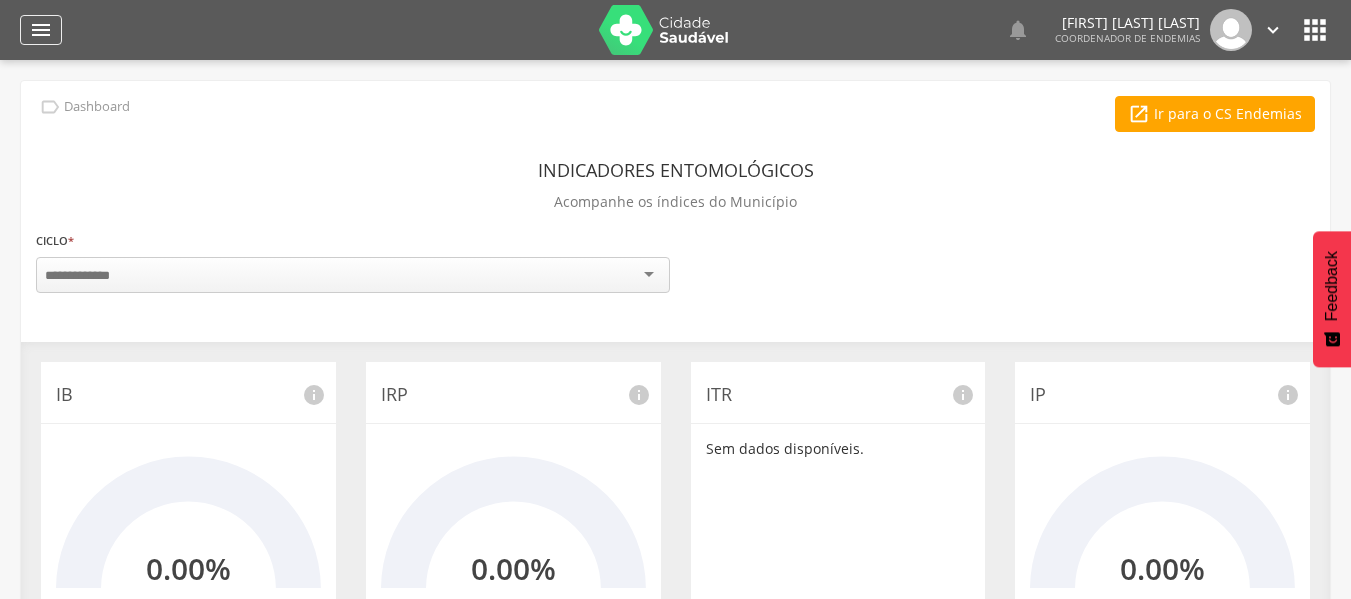 click on "" at bounding box center (41, 30) 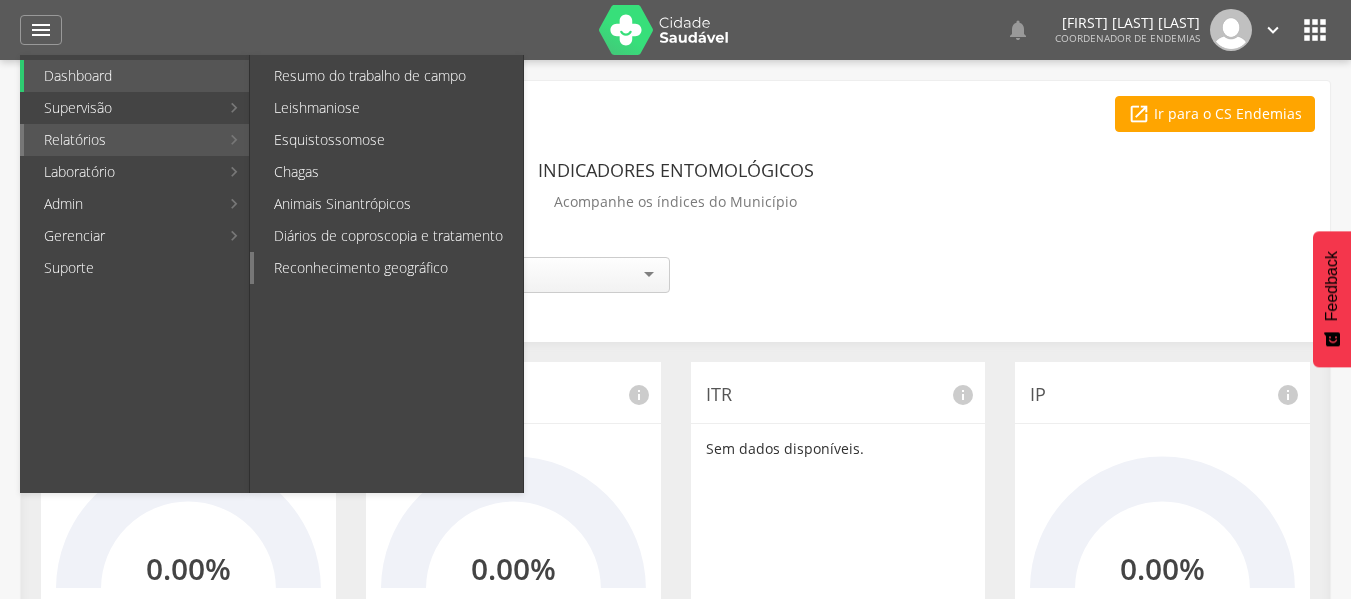 click on "Reconhecimento geográfico" at bounding box center (388, 268) 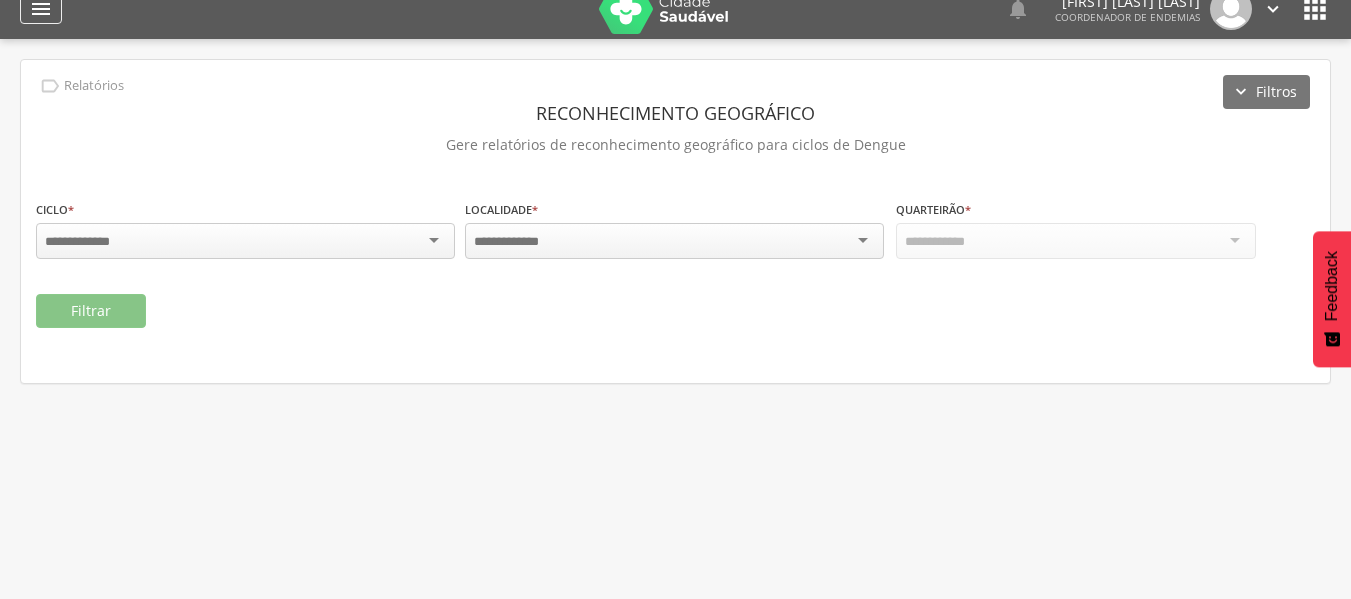 scroll, scrollTop: 0, scrollLeft: 0, axis: both 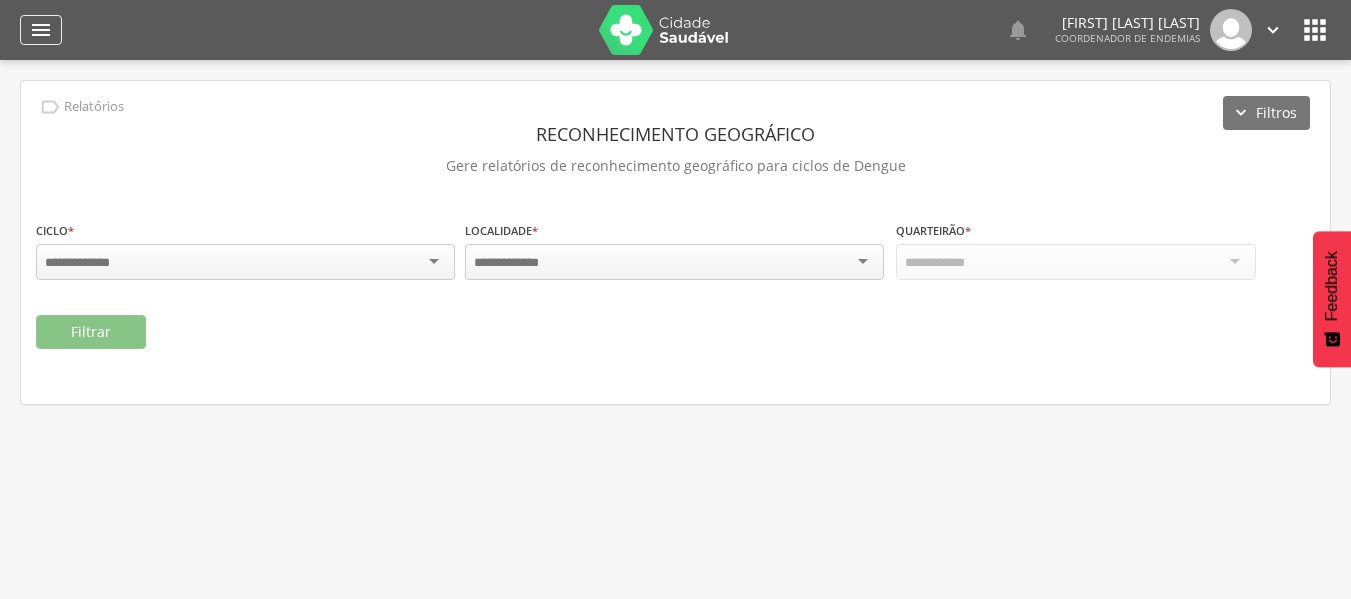 click on "" at bounding box center (41, 30) 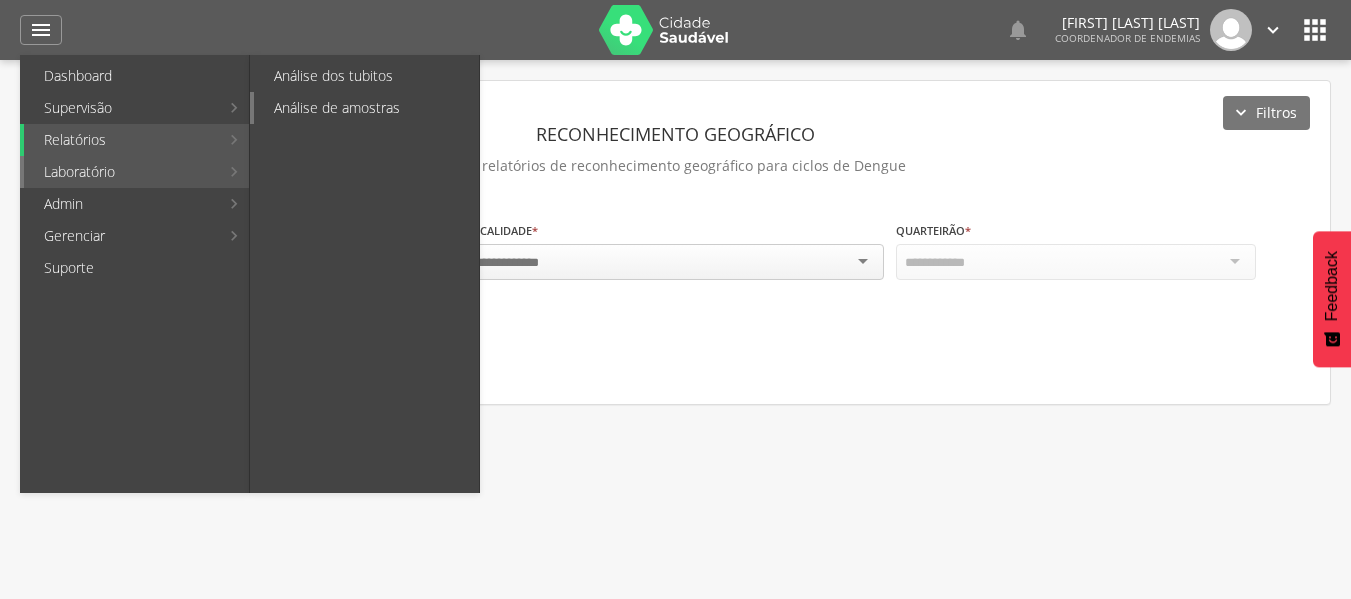 click on "Análise de amostras" at bounding box center [366, 108] 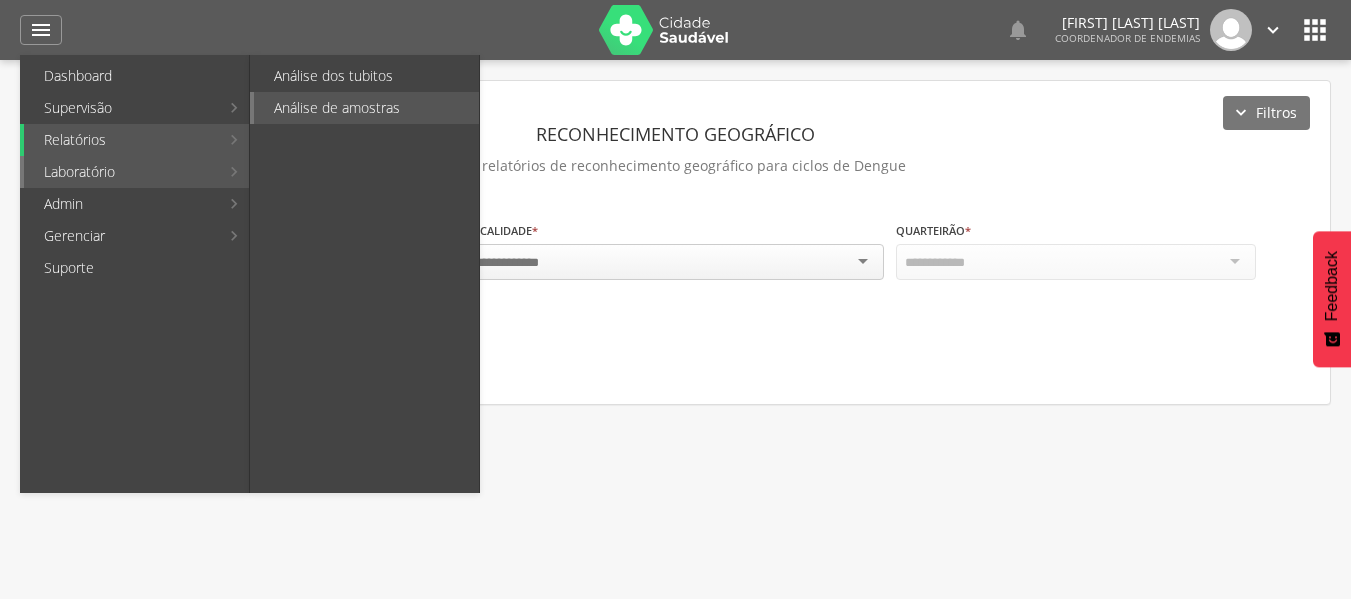 type on "**********" 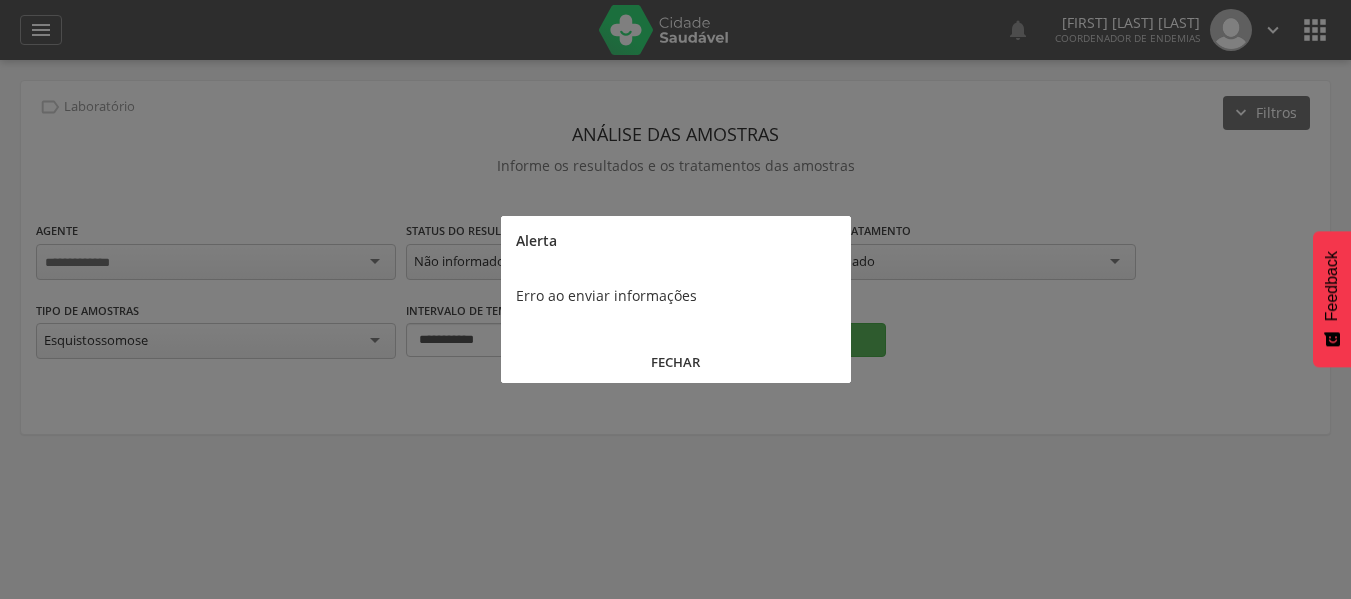 click on "FECHAR" at bounding box center [676, 362] 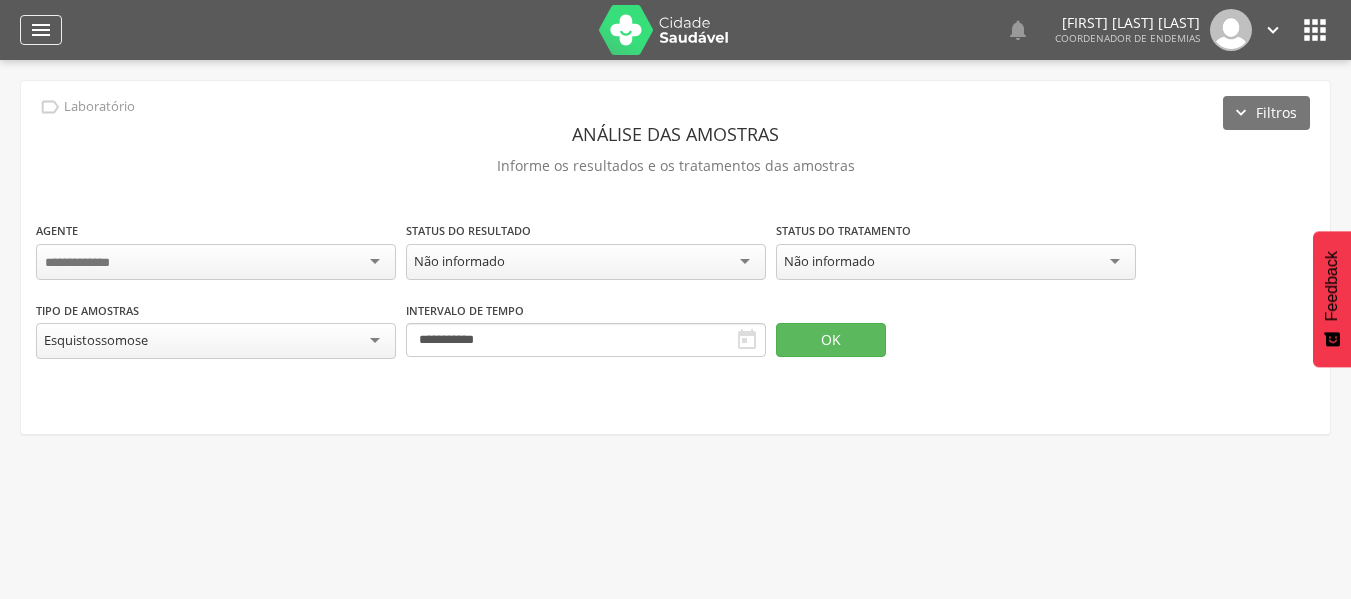 click on "" at bounding box center [41, 30] 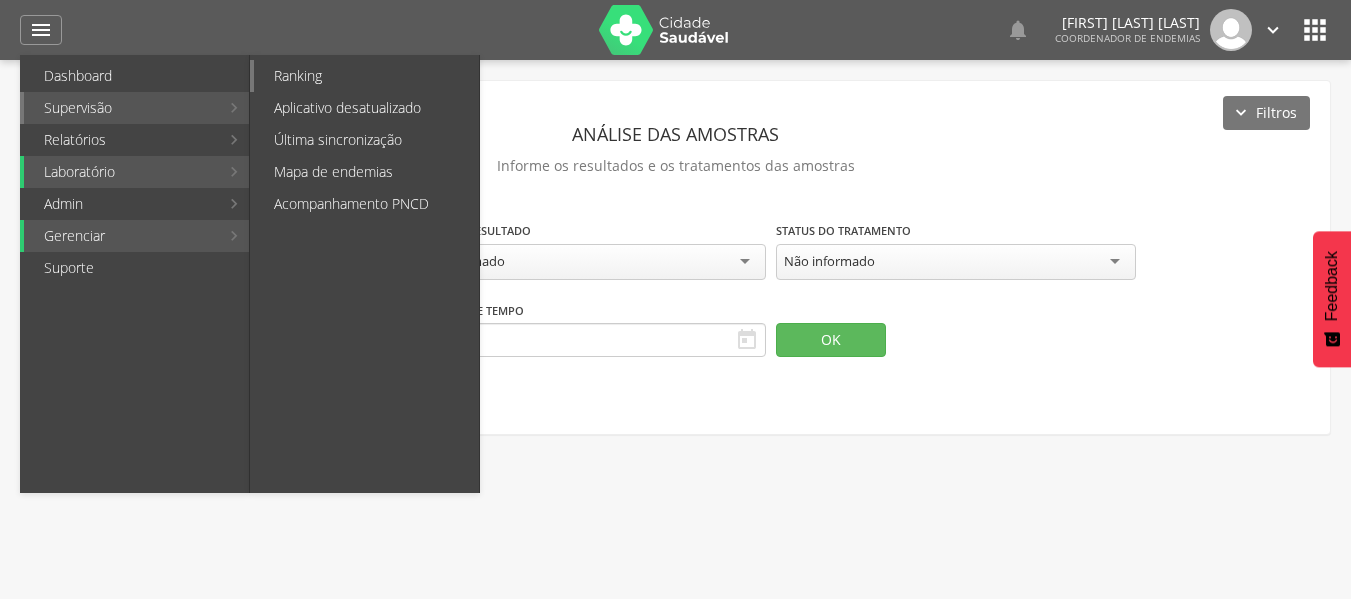 click on "Ranking" at bounding box center [366, 76] 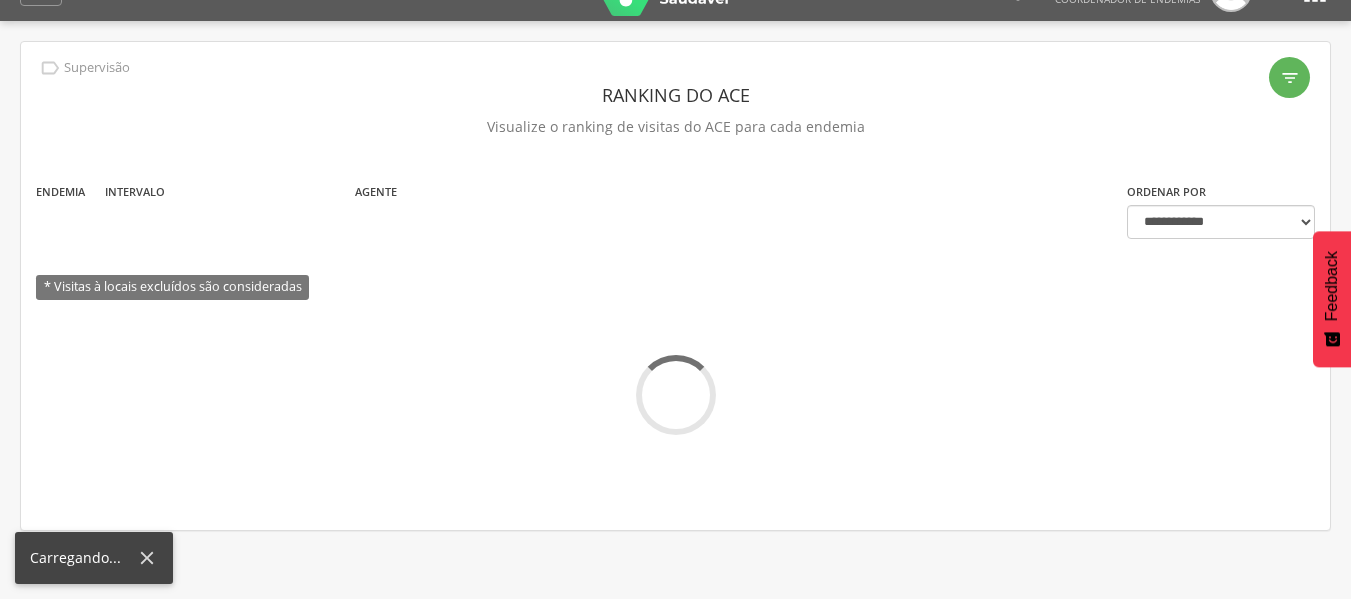 scroll, scrollTop: 60, scrollLeft: 0, axis: vertical 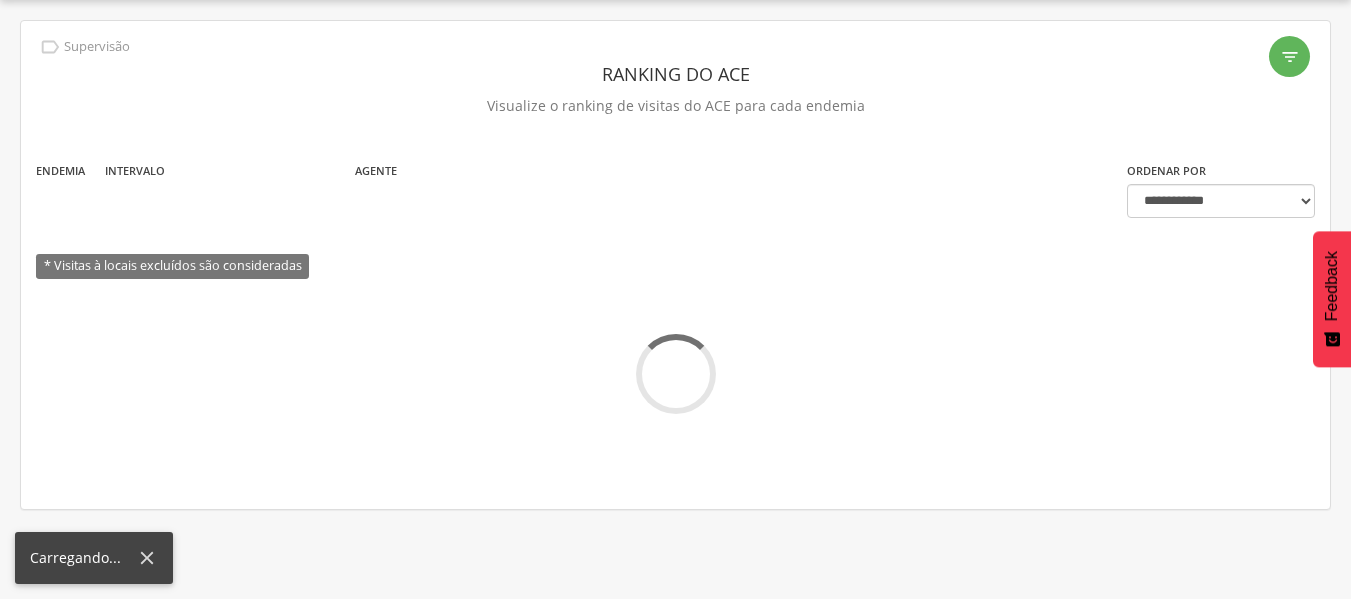 click 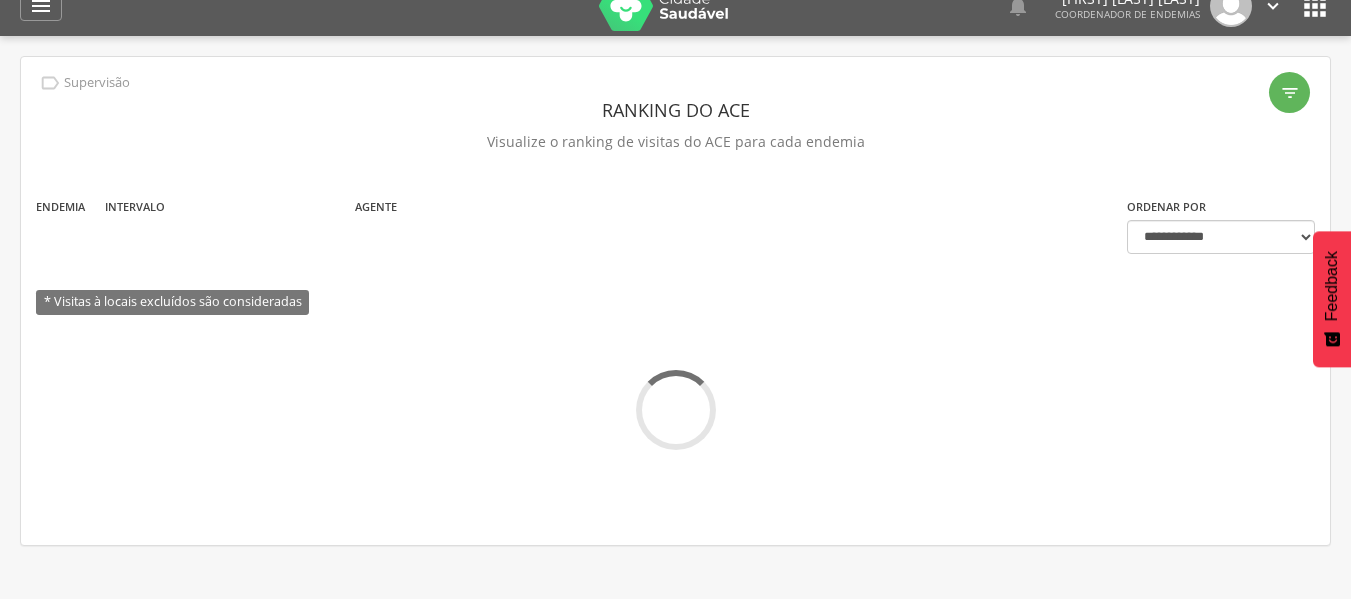 scroll, scrollTop: 0, scrollLeft: 0, axis: both 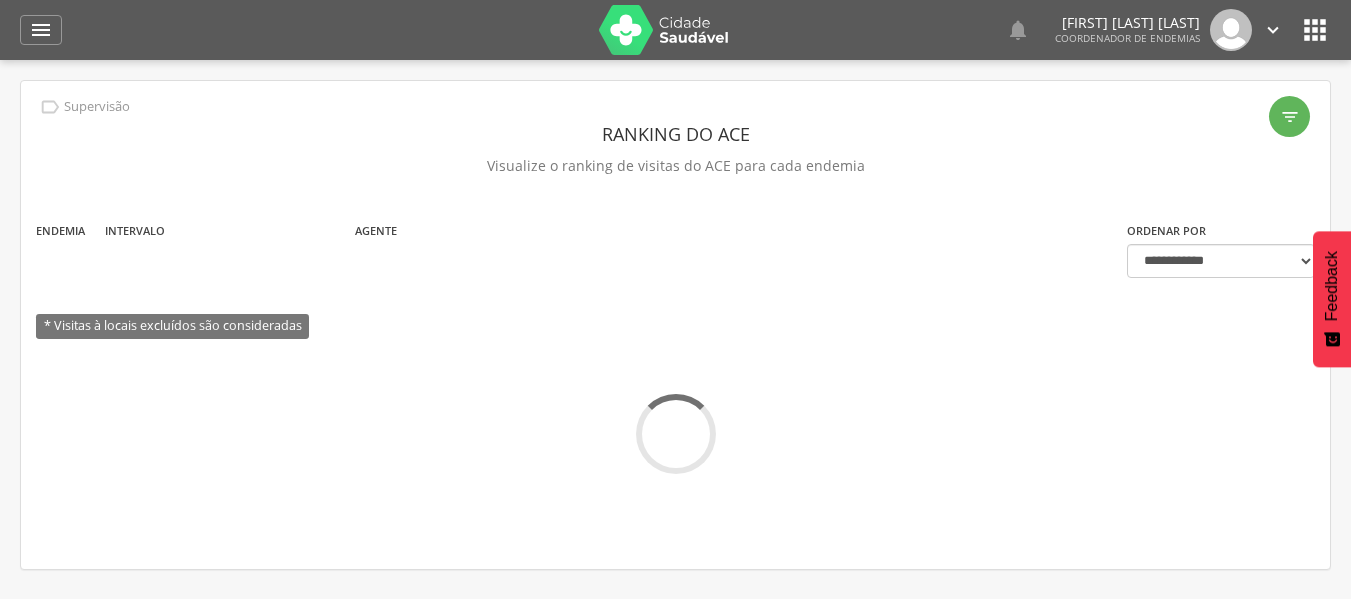 click on "" at bounding box center [1273, 30] 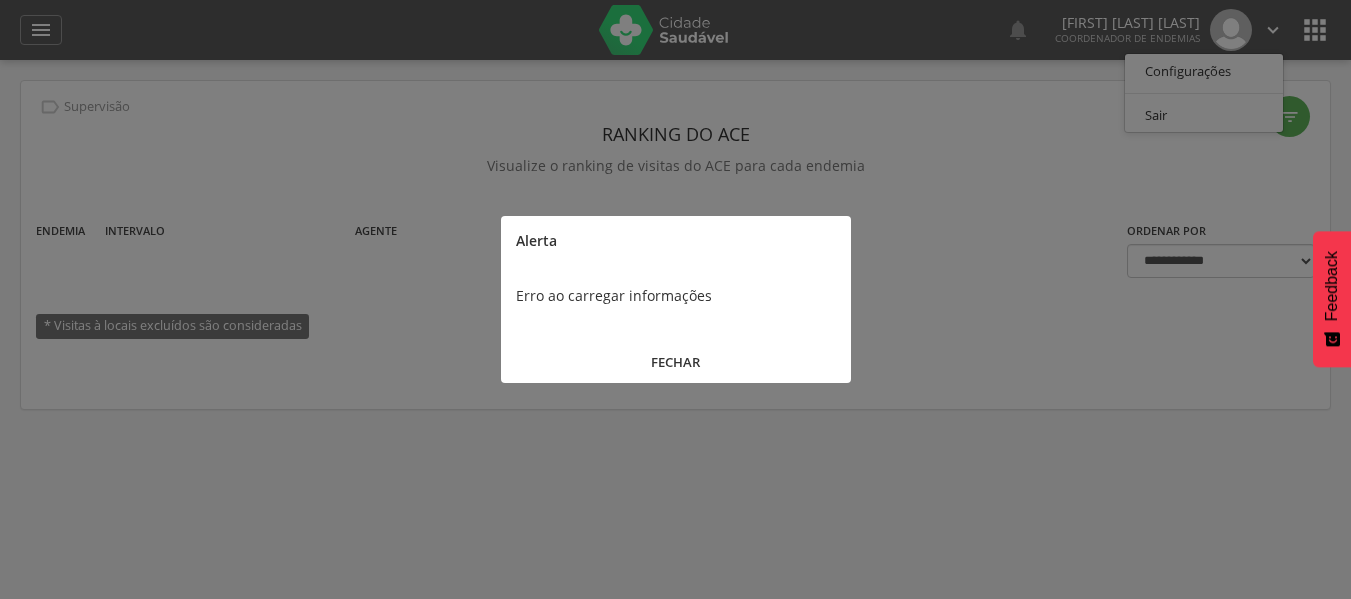 click on "FECHAR" at bounding box center (676, 362) 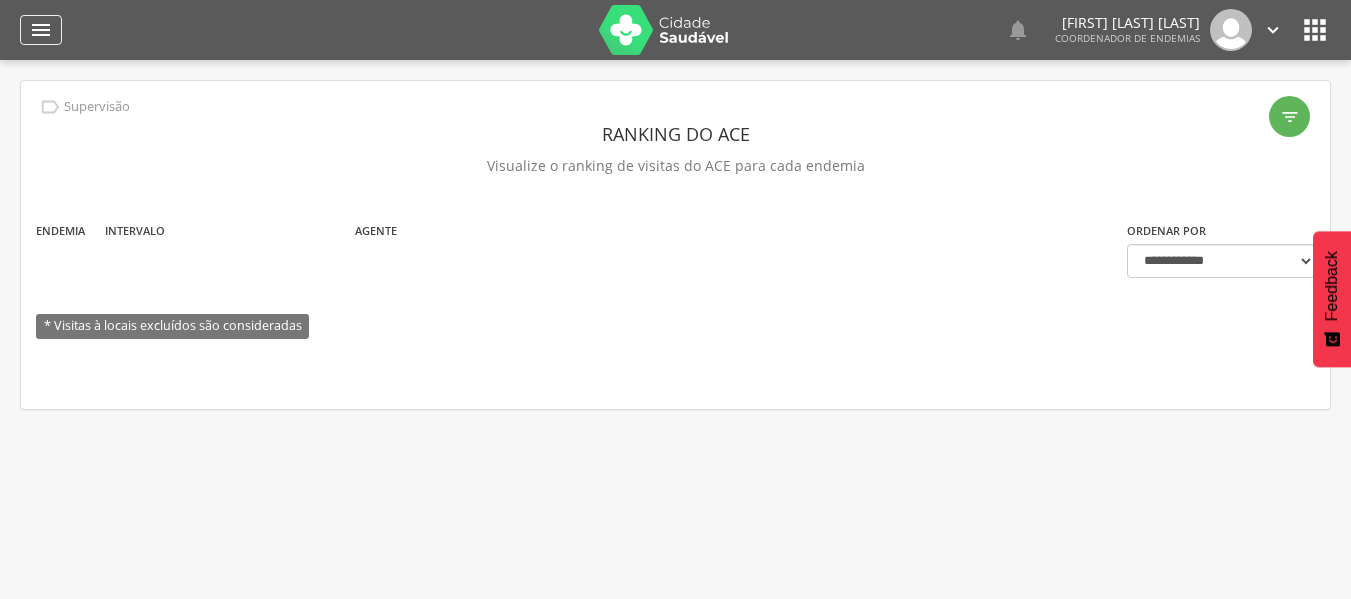 click on "" at bounding box center [41, 30] 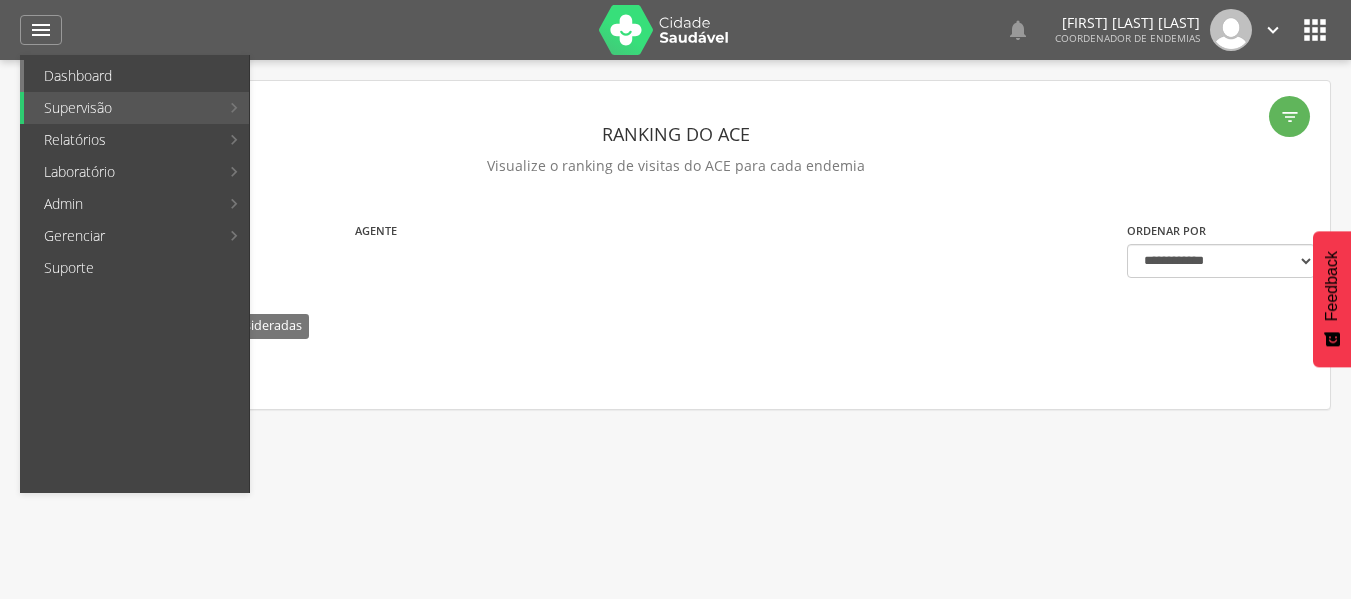 click on "Dashboard" at bounding box center (136, 76) 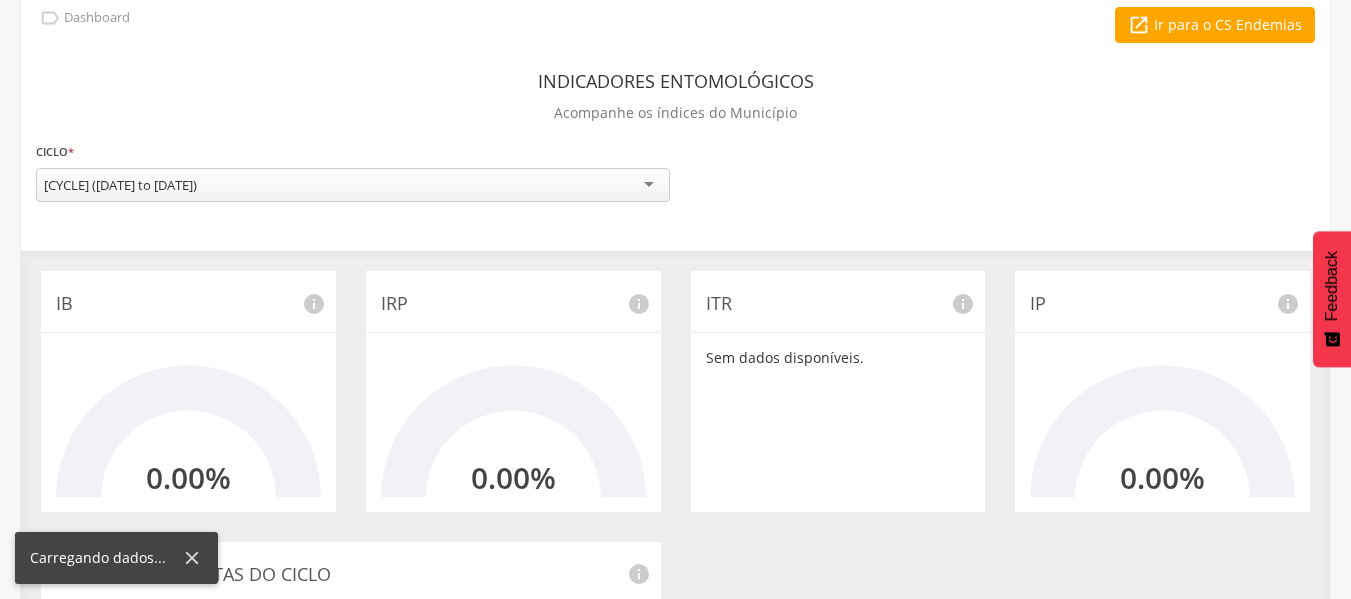 scroll, scrollTop: 200, scrollLeft: 0, axis: vertical 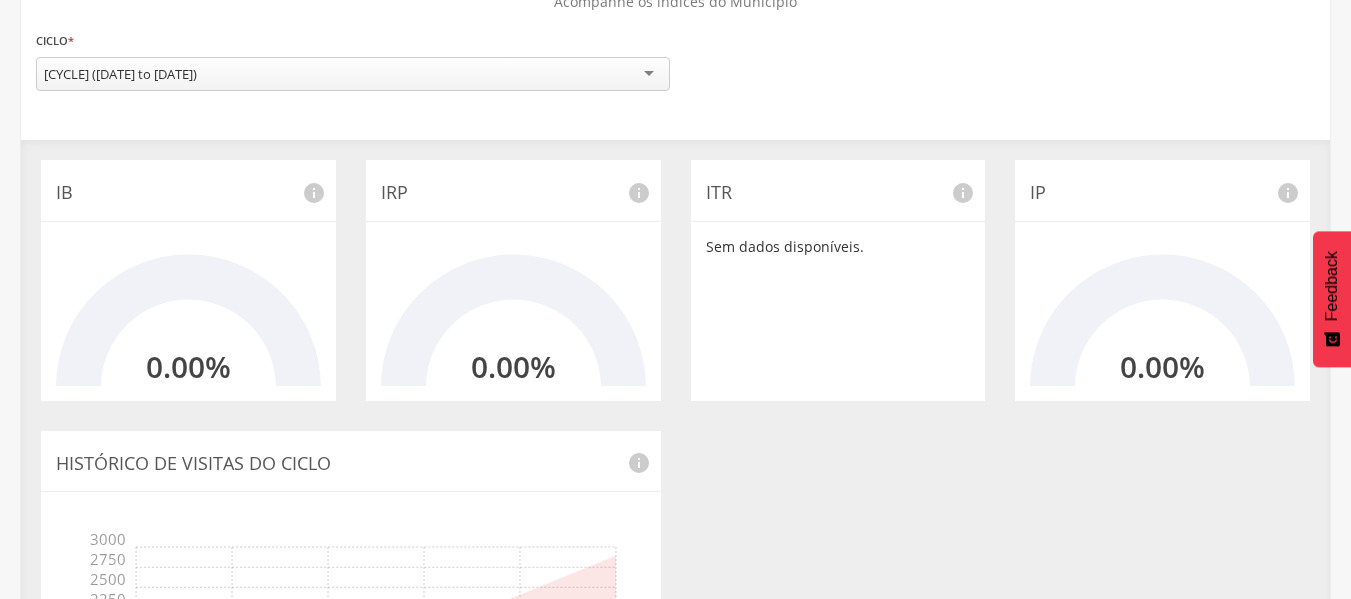 click 